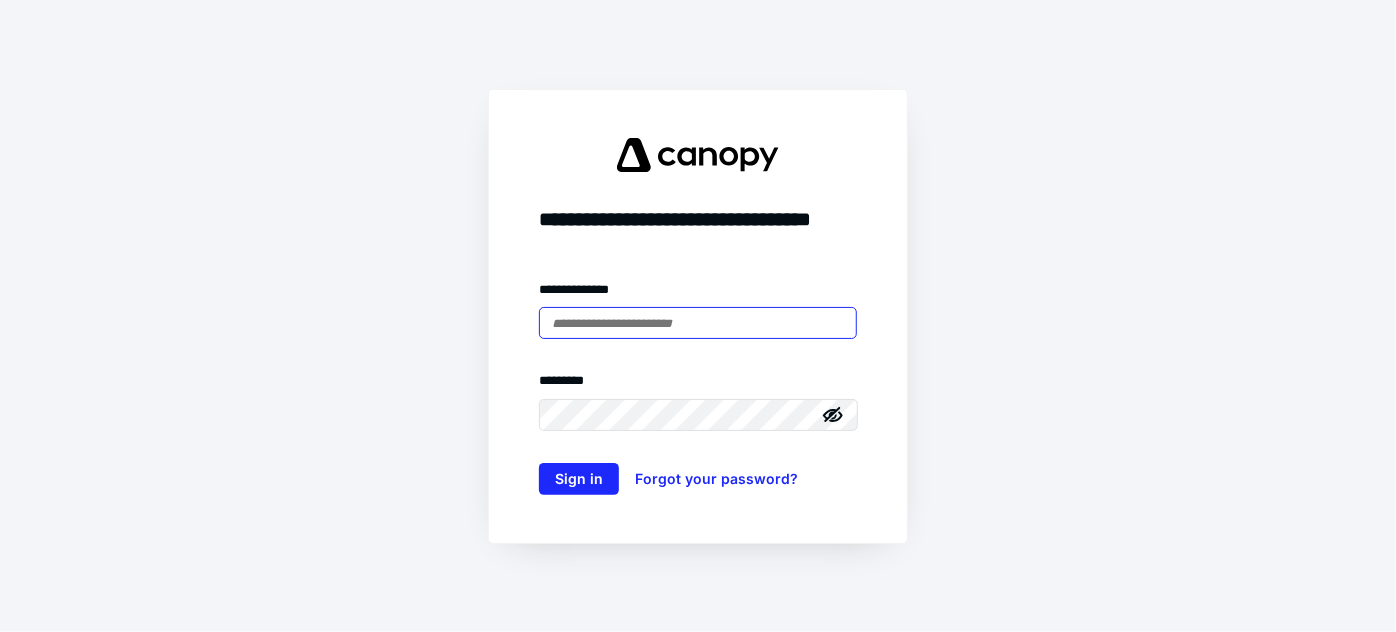scroll, scrollTop: 0, scrollLeft: 0, axis: both 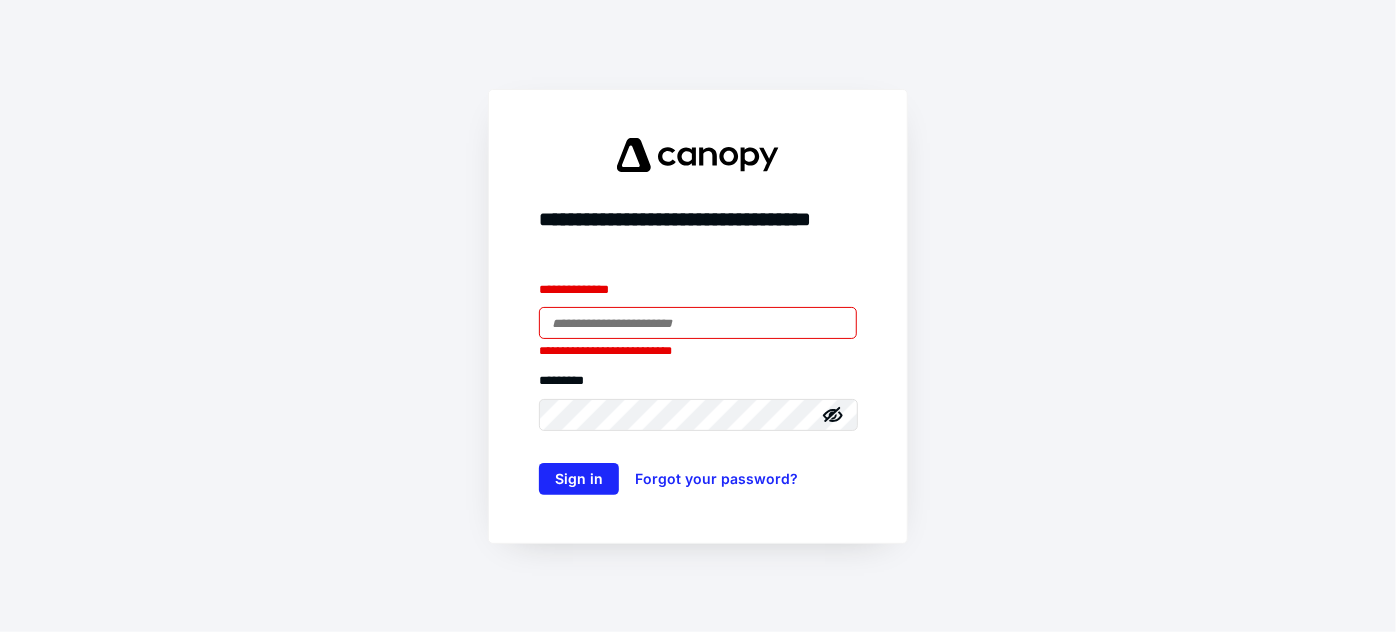 click at bounding box center [698, 323] 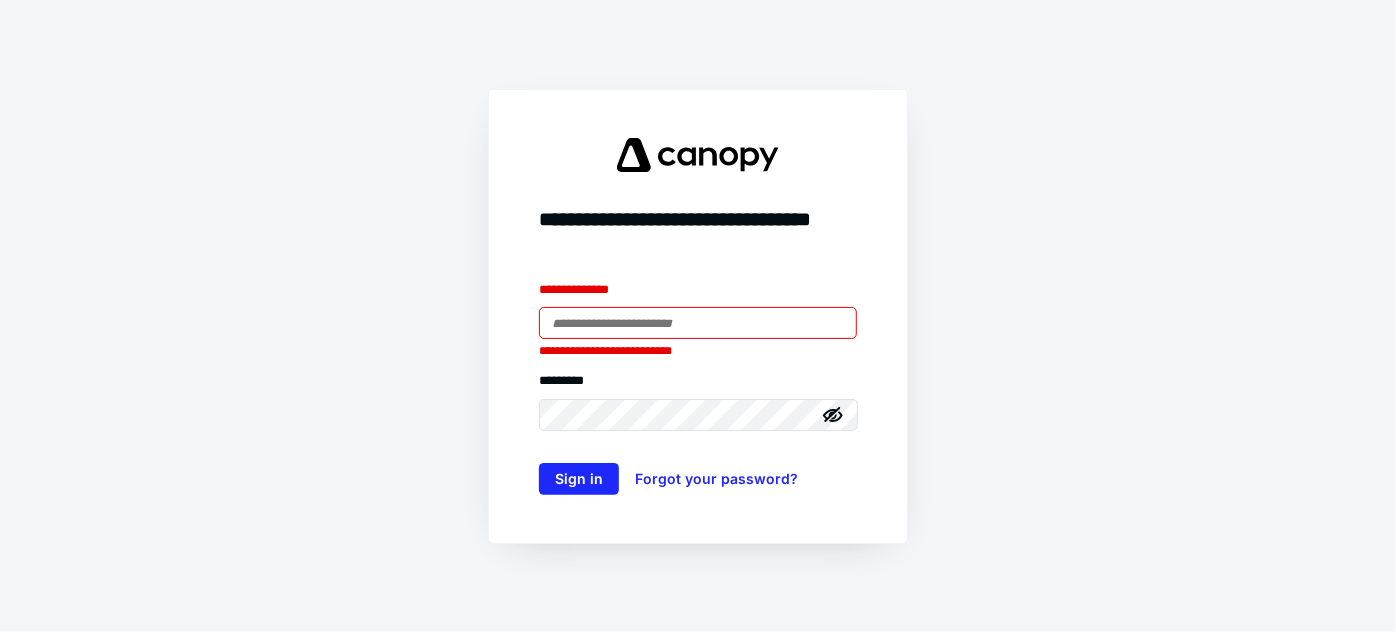 type on "**********" 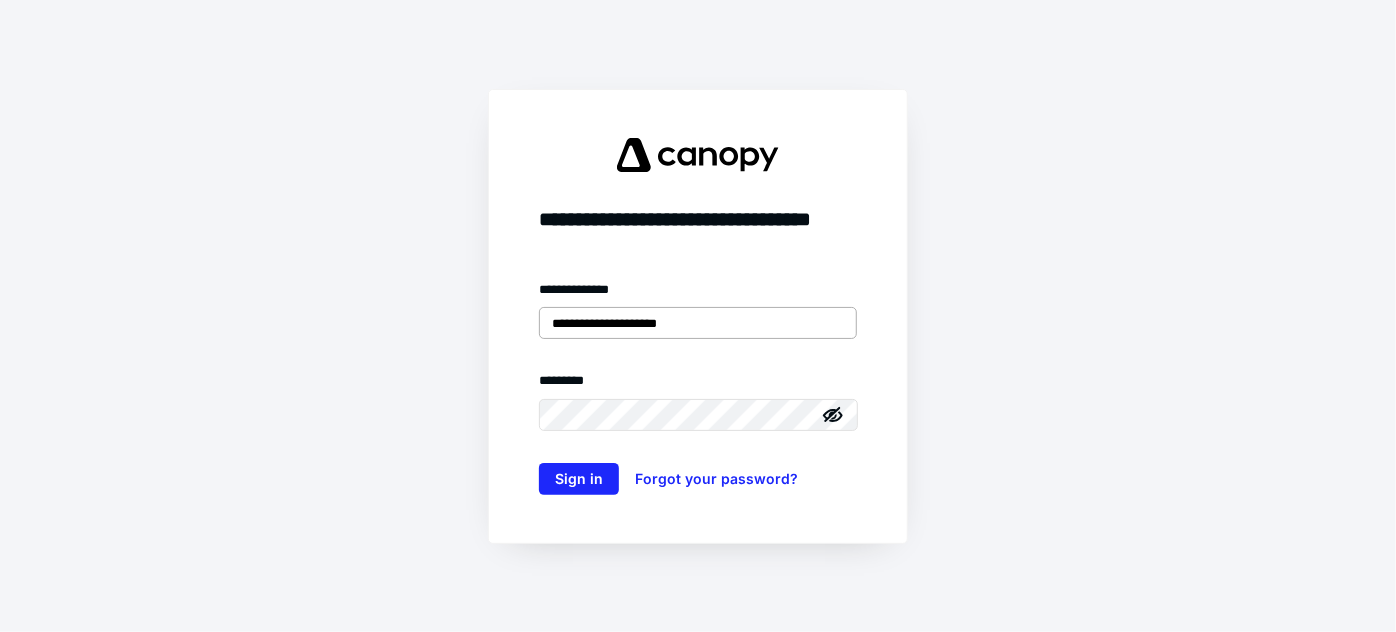 click on "Sign in" at bounding box center [579, 479] 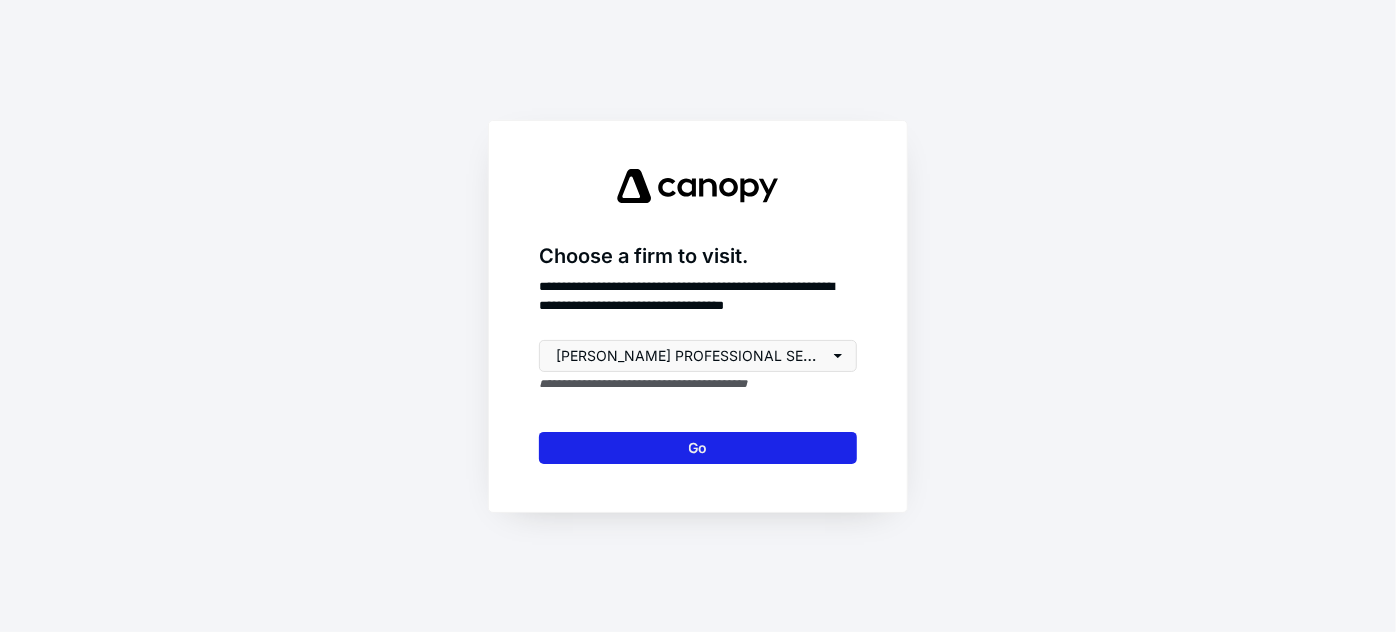 click on "Go" at bounding box center (698, 448) 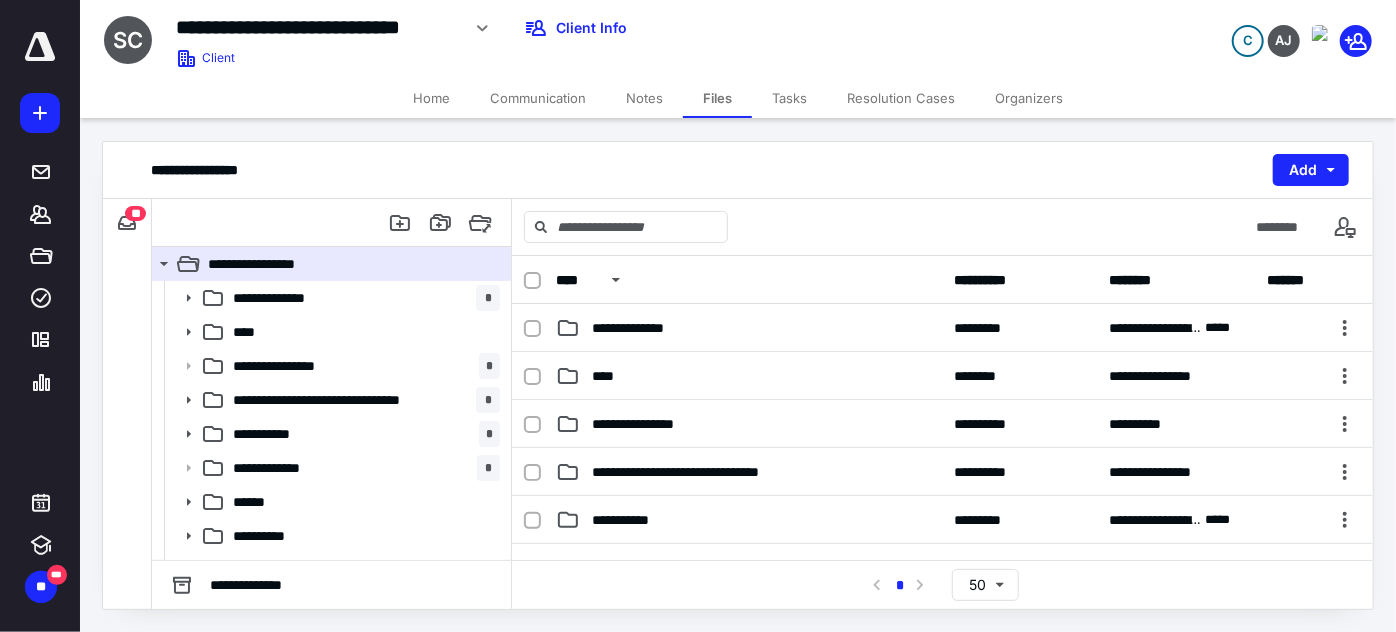 scroll, scrollTop: 0, scrollLeft: 0, axis: both 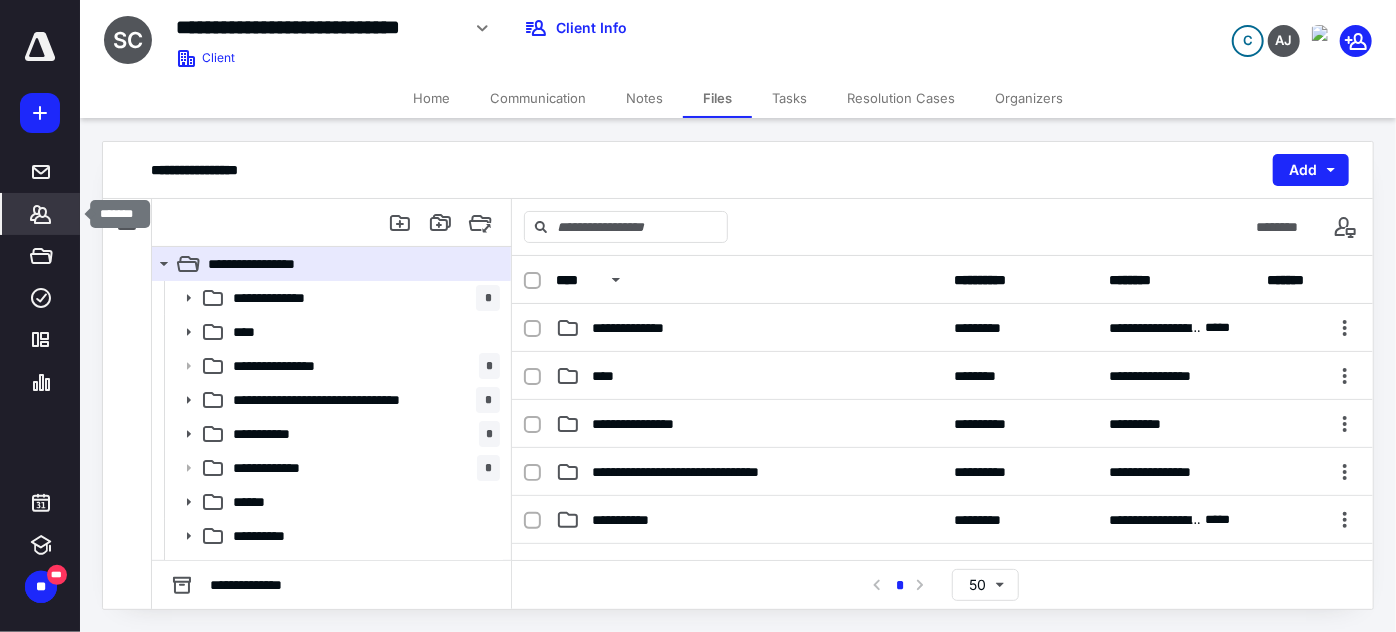 click 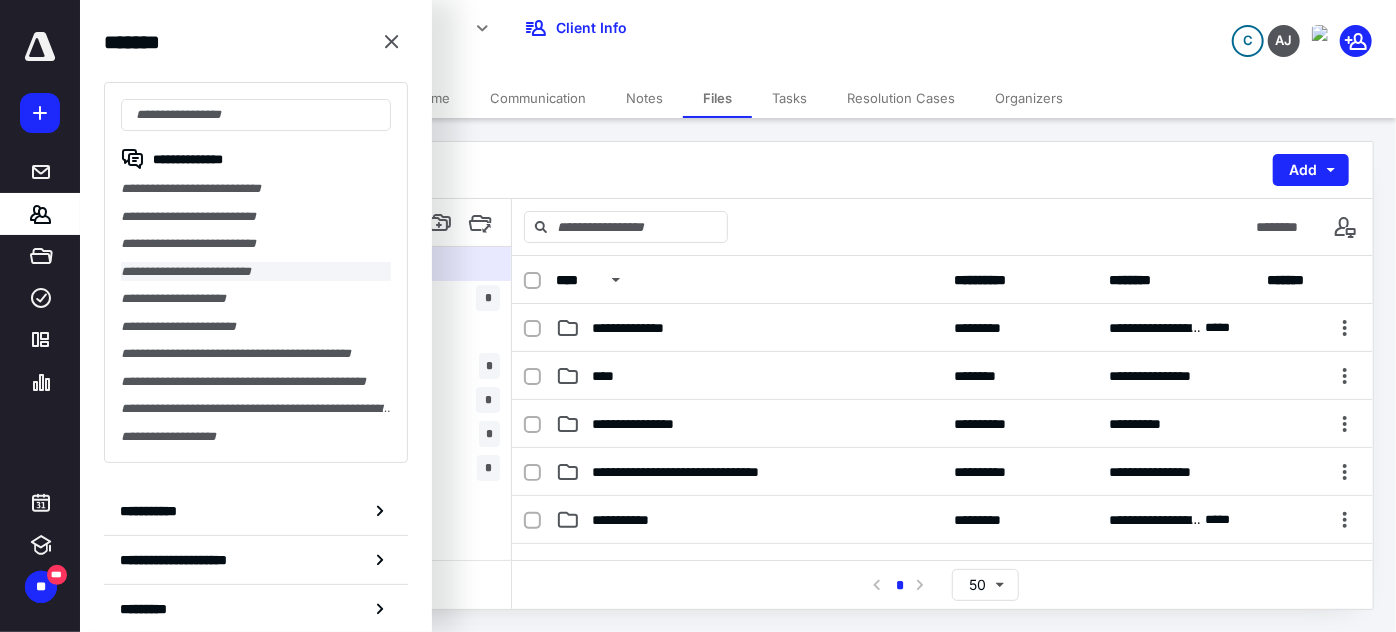 click on "**********" at bounding box center [256, 272] 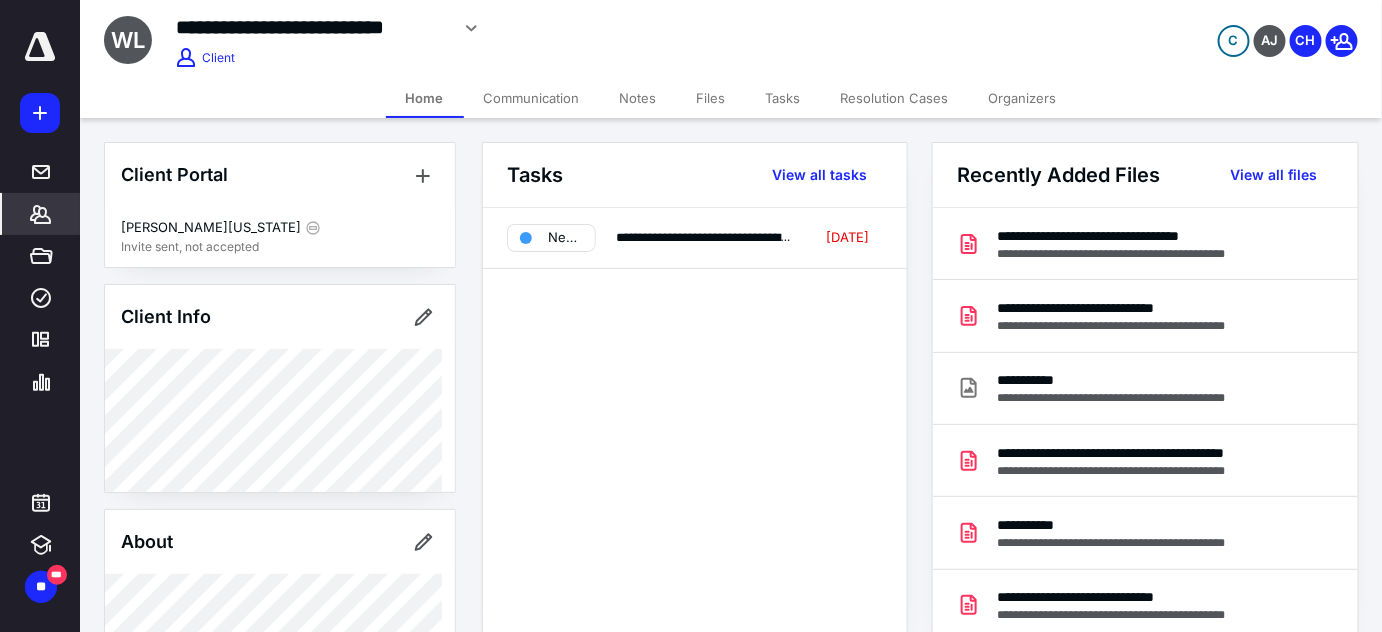 click on "Files" at bounding box center (711, 98) 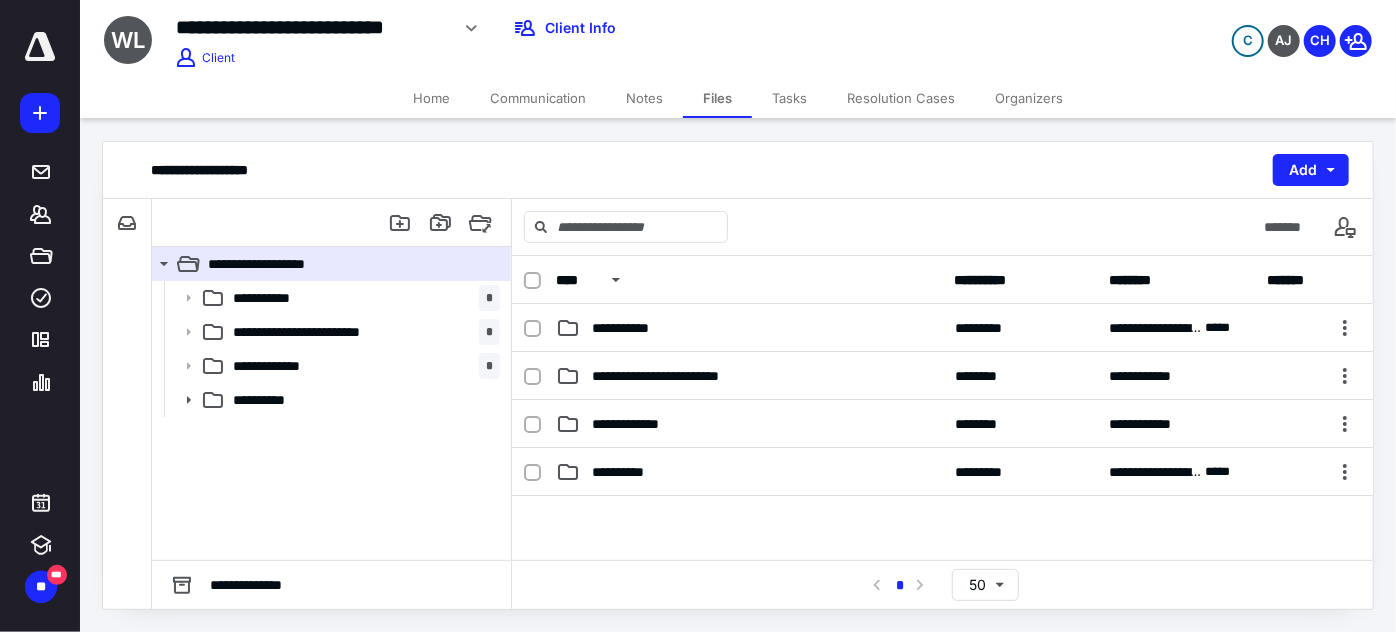 click on "Tasks" at bounding box center (789, 98) 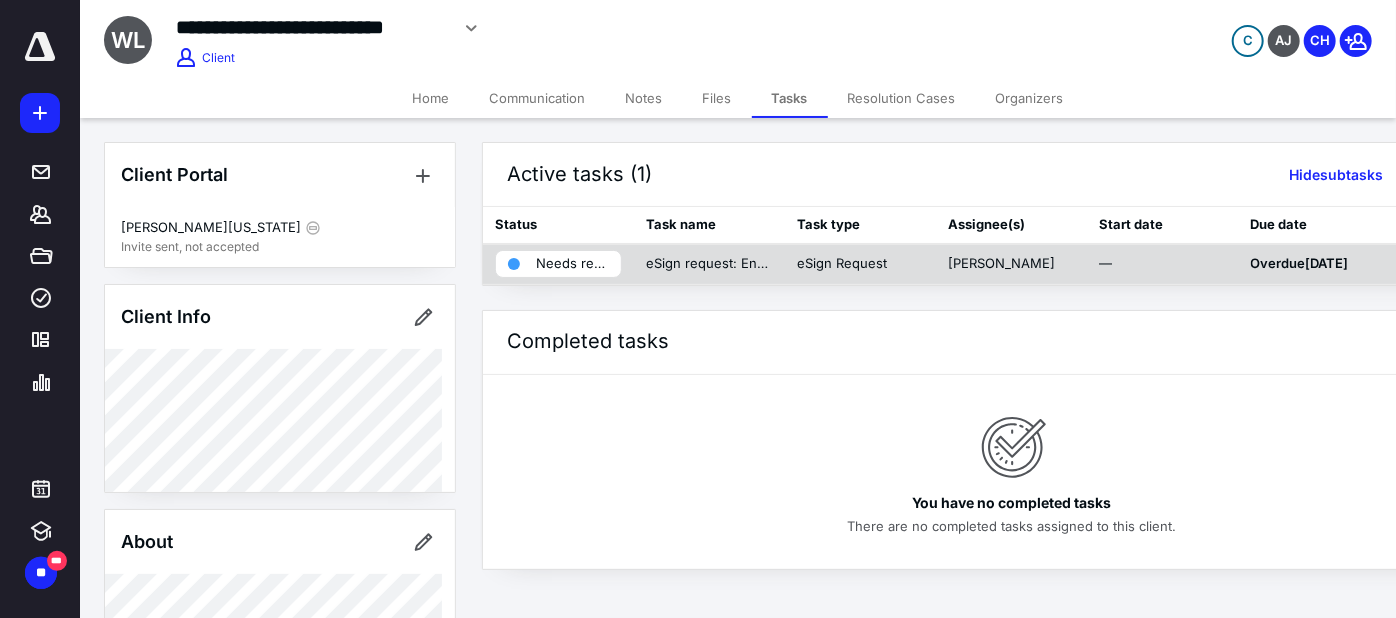 click on "Needs review" at bounding box center [572, 264] 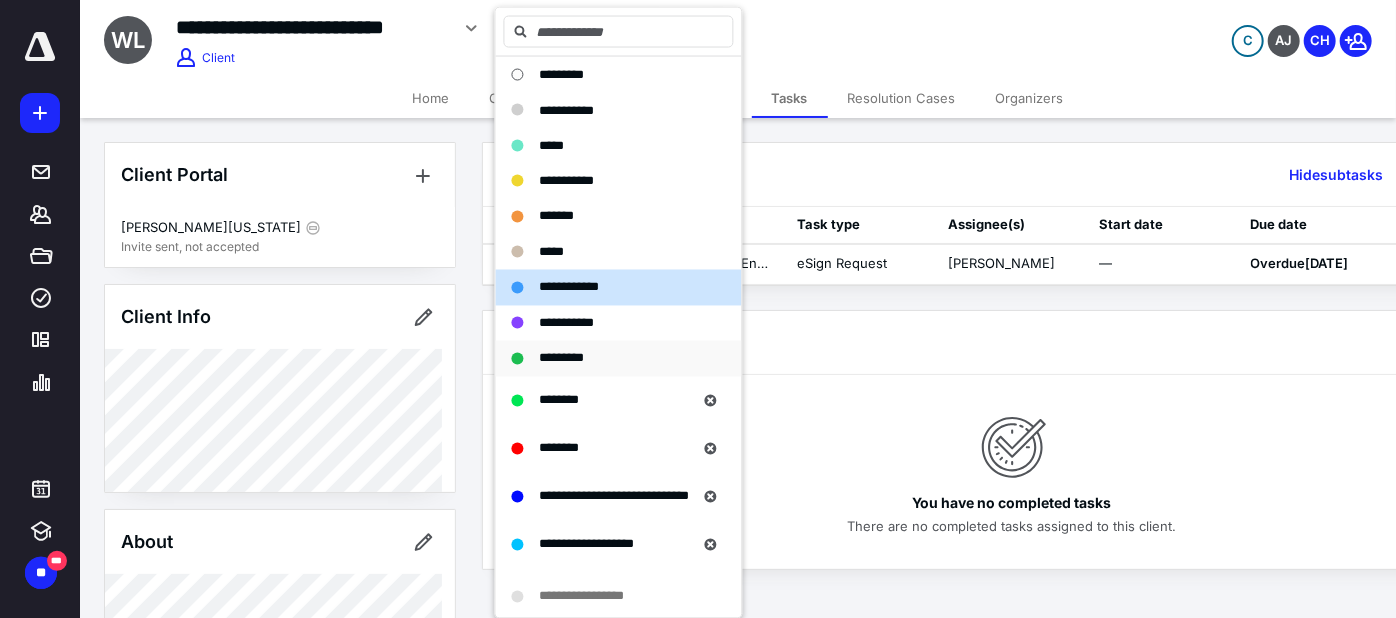 click on "*********" at bounding box center (607, 359) 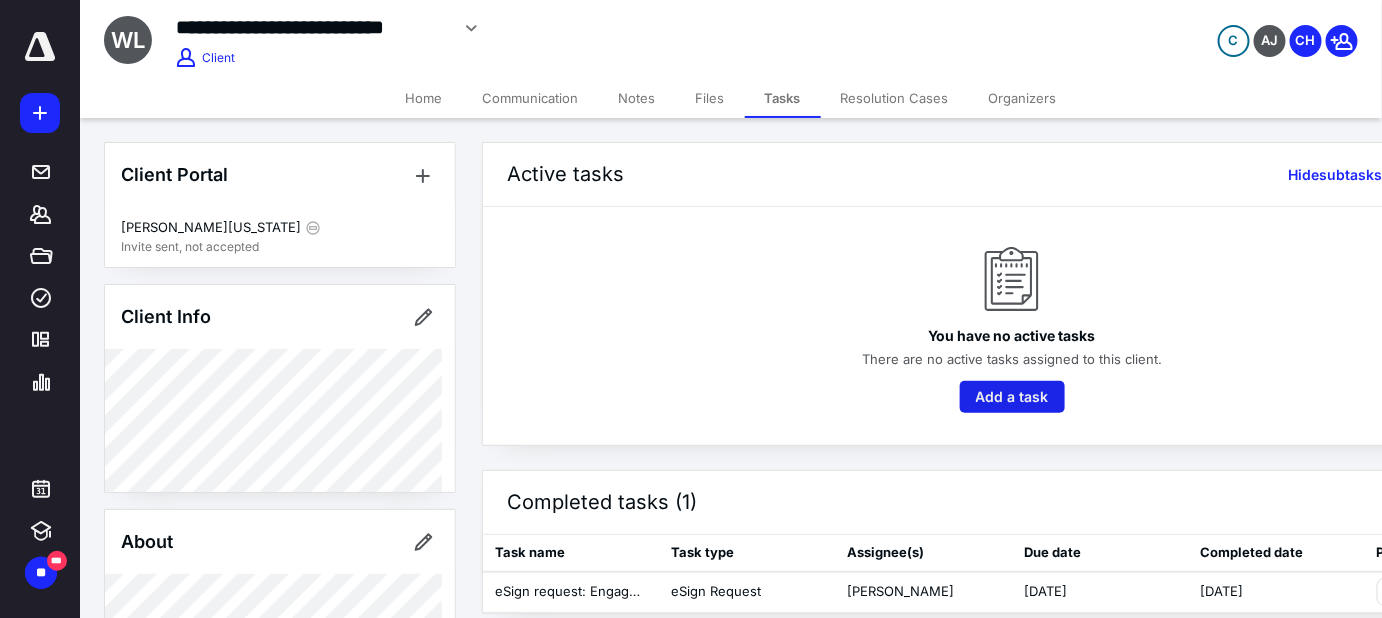 click on "Add a task" at bounding box center [1012, 397] 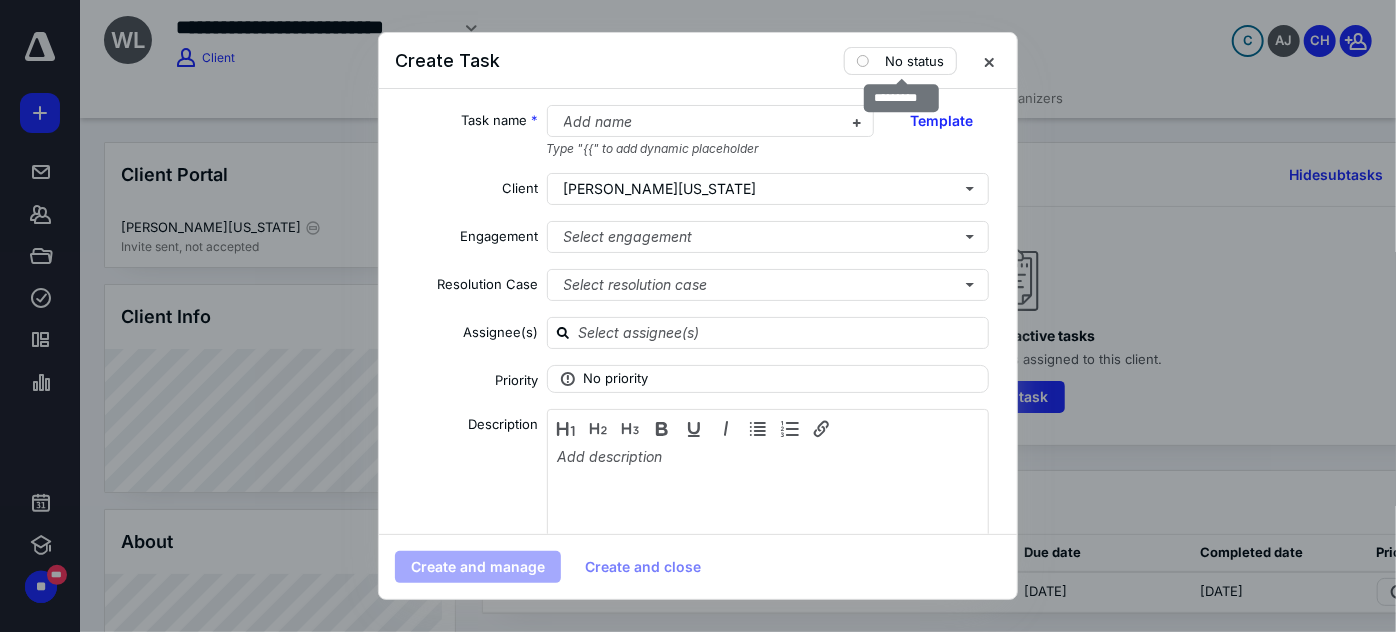 click on "No status" at bounding box center (914, 61) 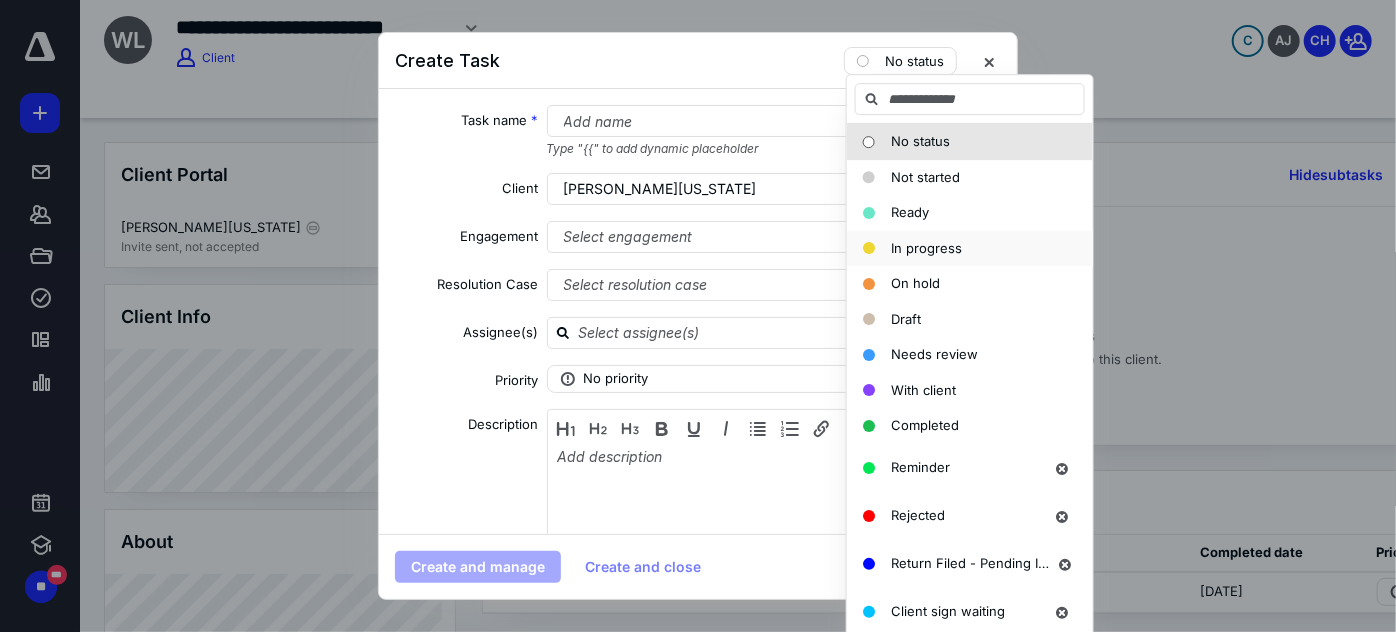 click on "In progress" at bounding box center [926, 248] 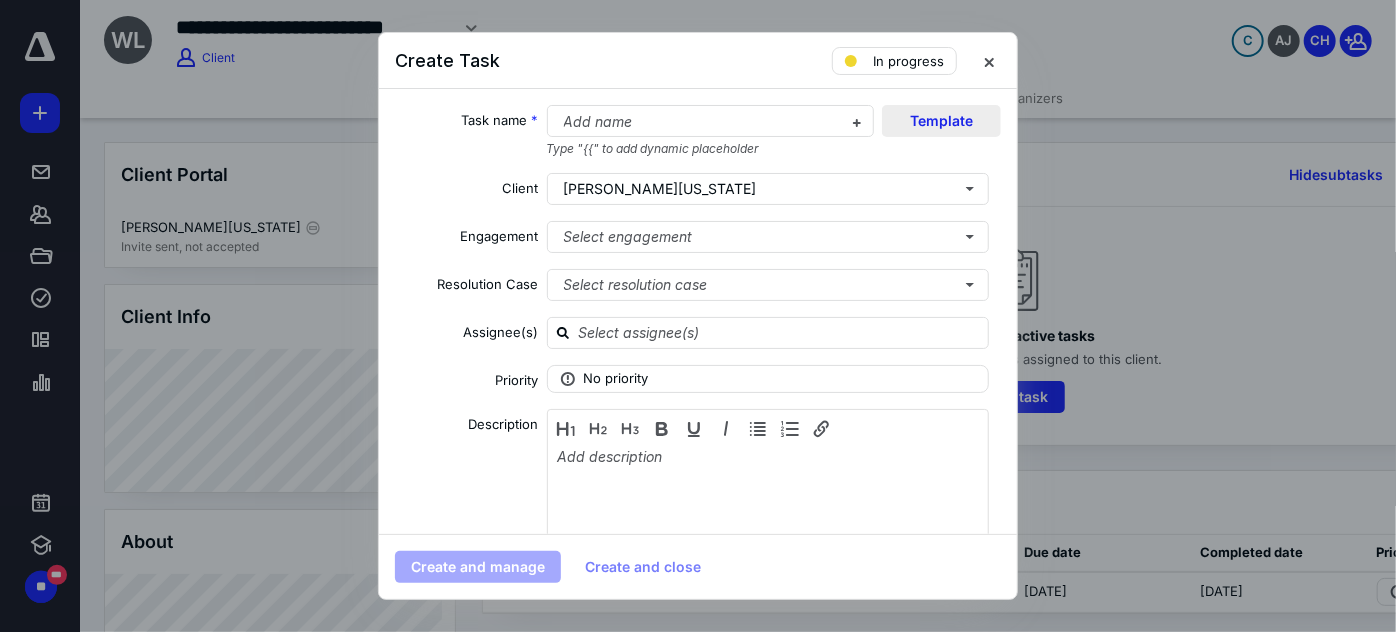 click on "Template" at bounding box center (941, 121) 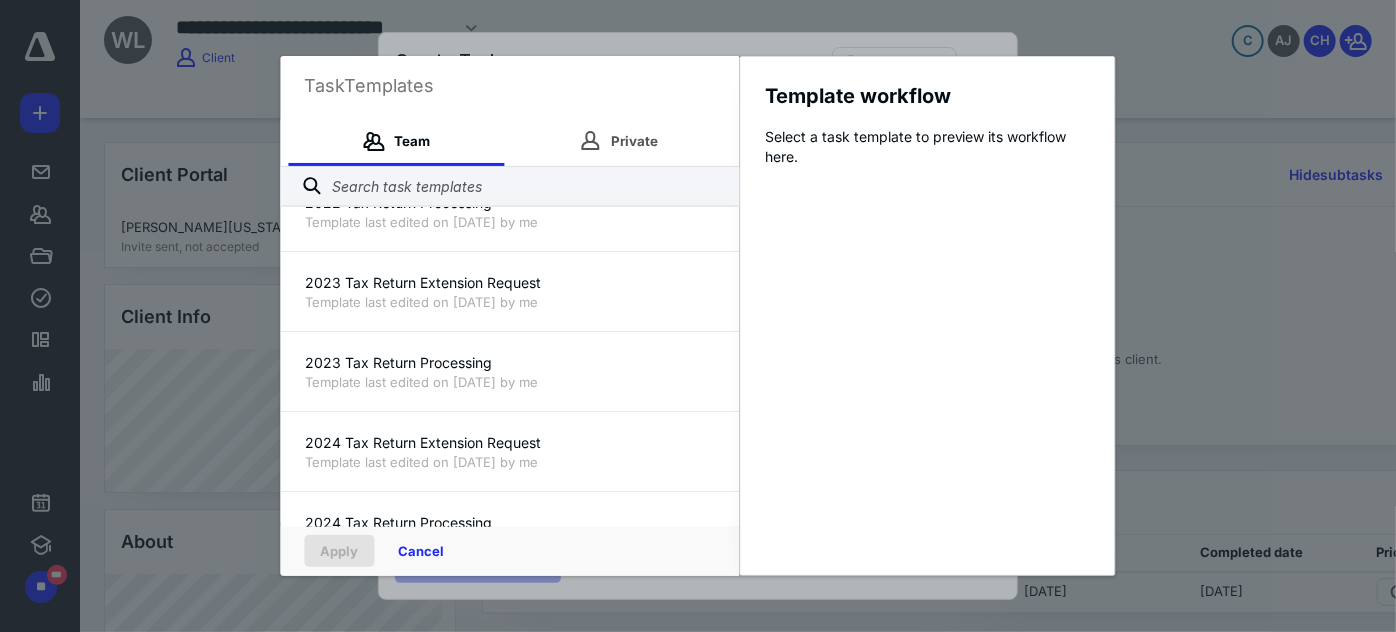 scroll, scrollTop: 272, scrollLeft: 0, axis: vertical 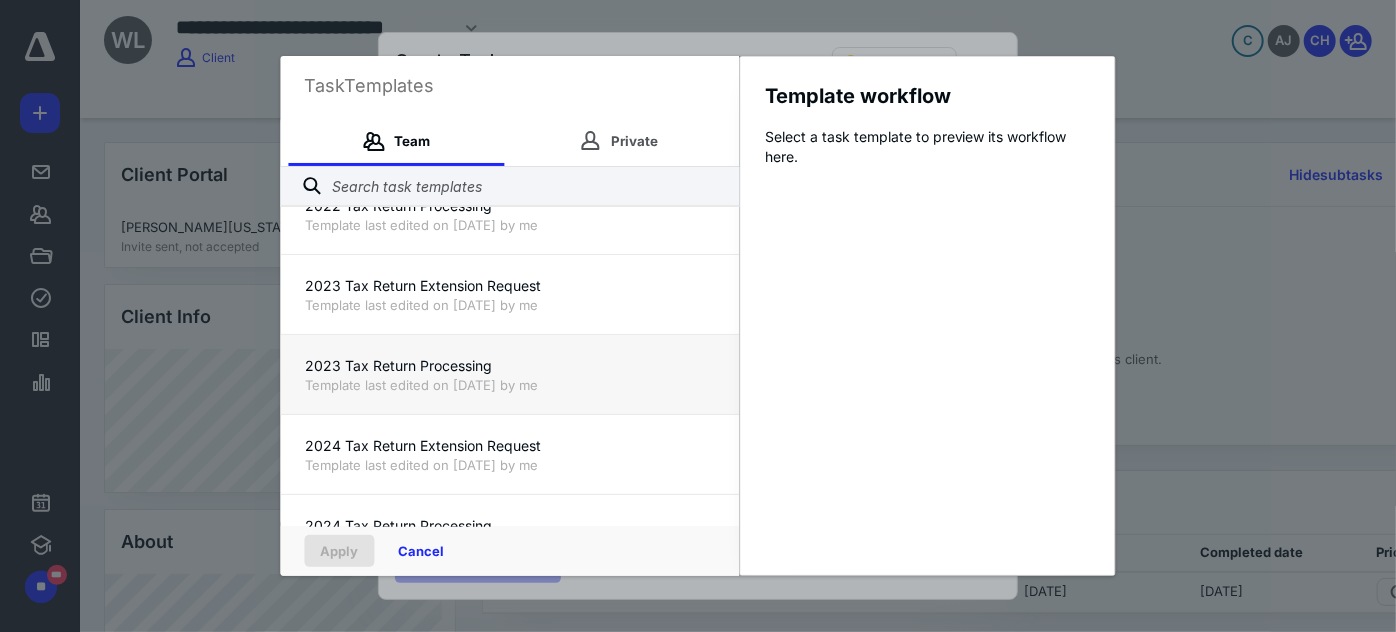 click on "Template last edited on [DATE] by me" at bounding box center [510, 385] 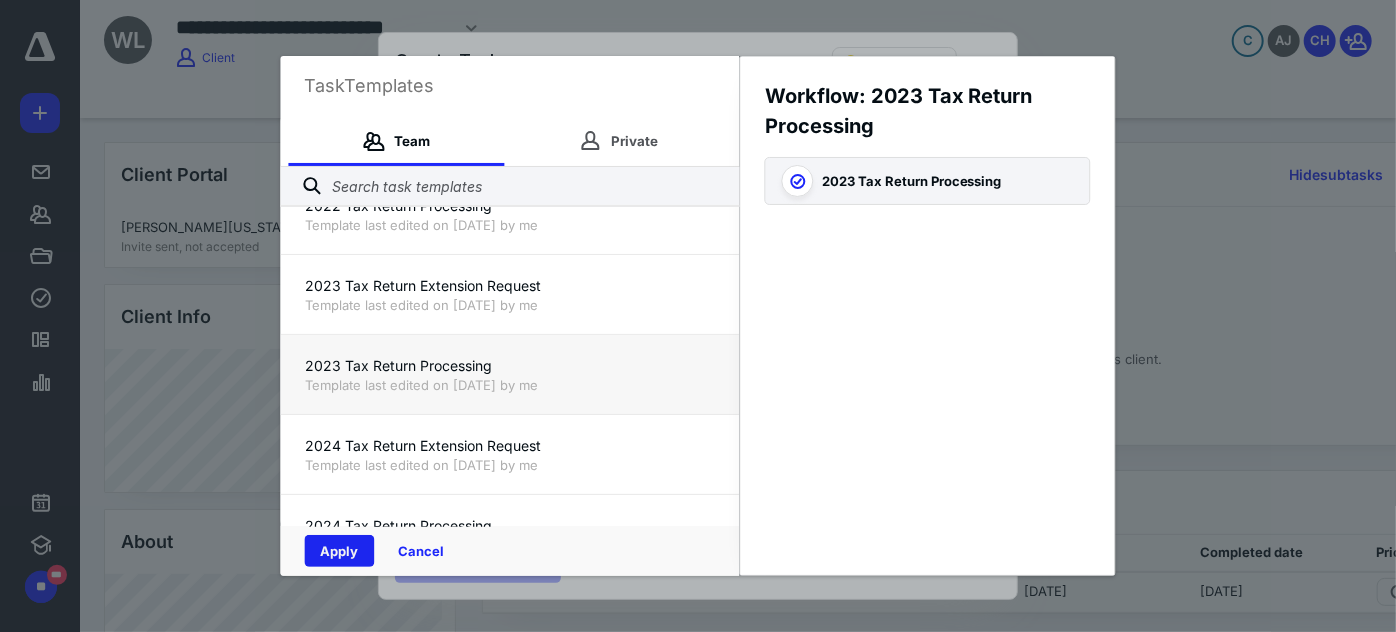 click on "Apply" at bounding box center (340, 551) 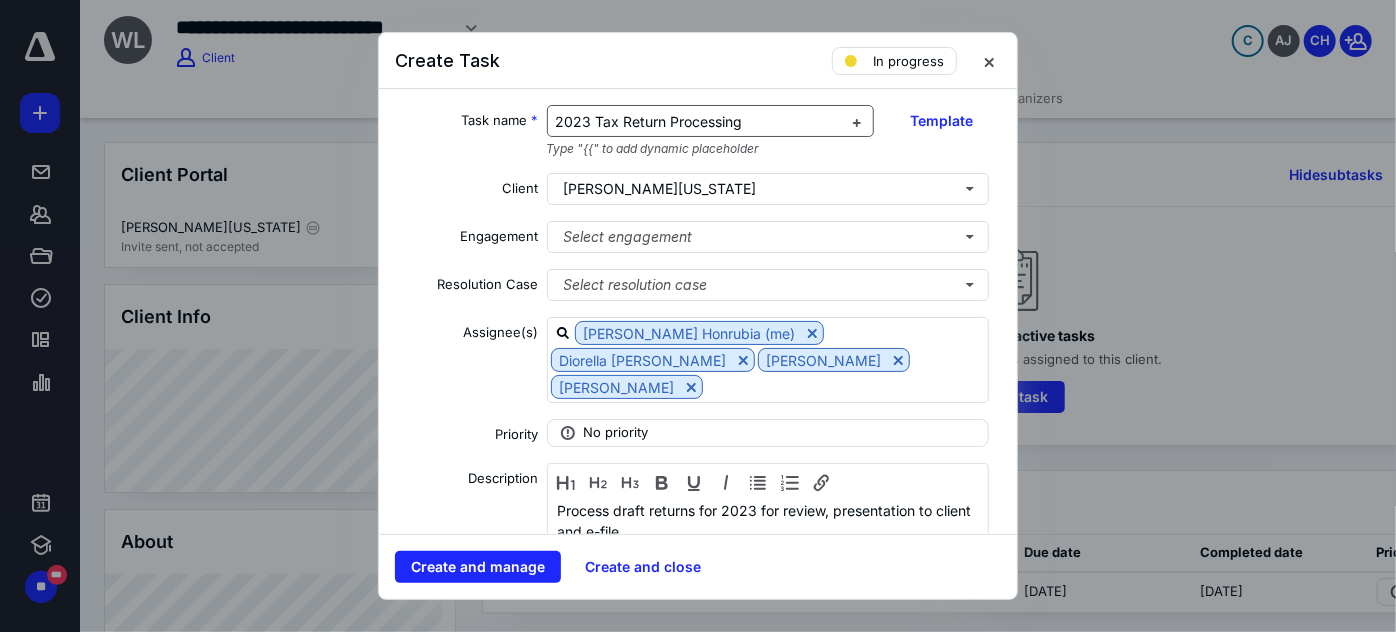 click on "2023 Tax Return Processing" at bounding box center (699, 122) 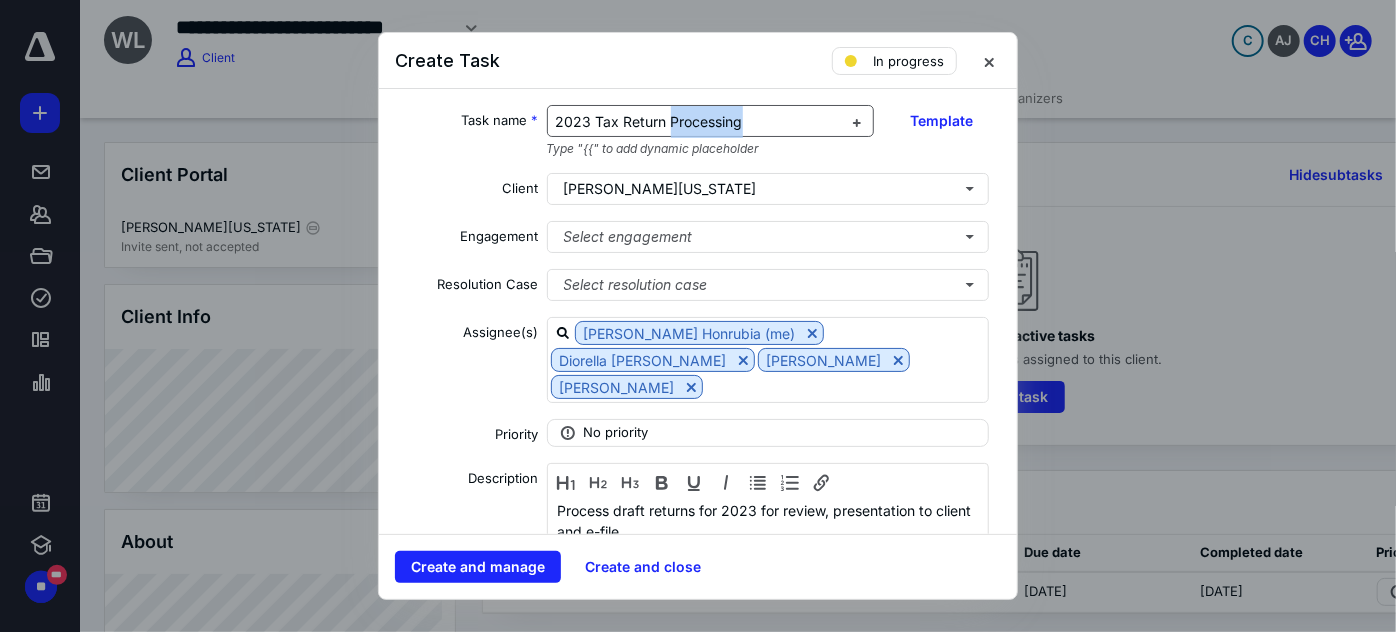 drag, startPoint x: 766, startPoint y: 116, endPoint x: 666, endPoint y: 122, distance: 100.17984 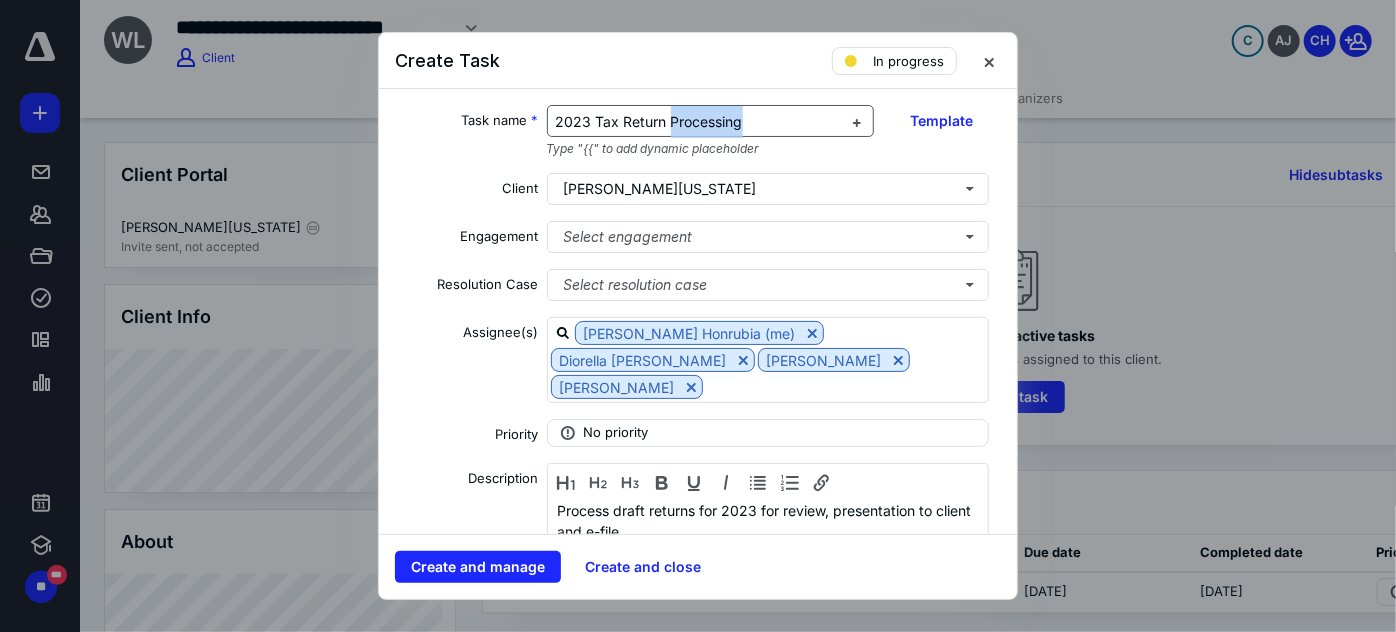 click on "2023 Tax Return Processing" at bounding box center (699, 122) 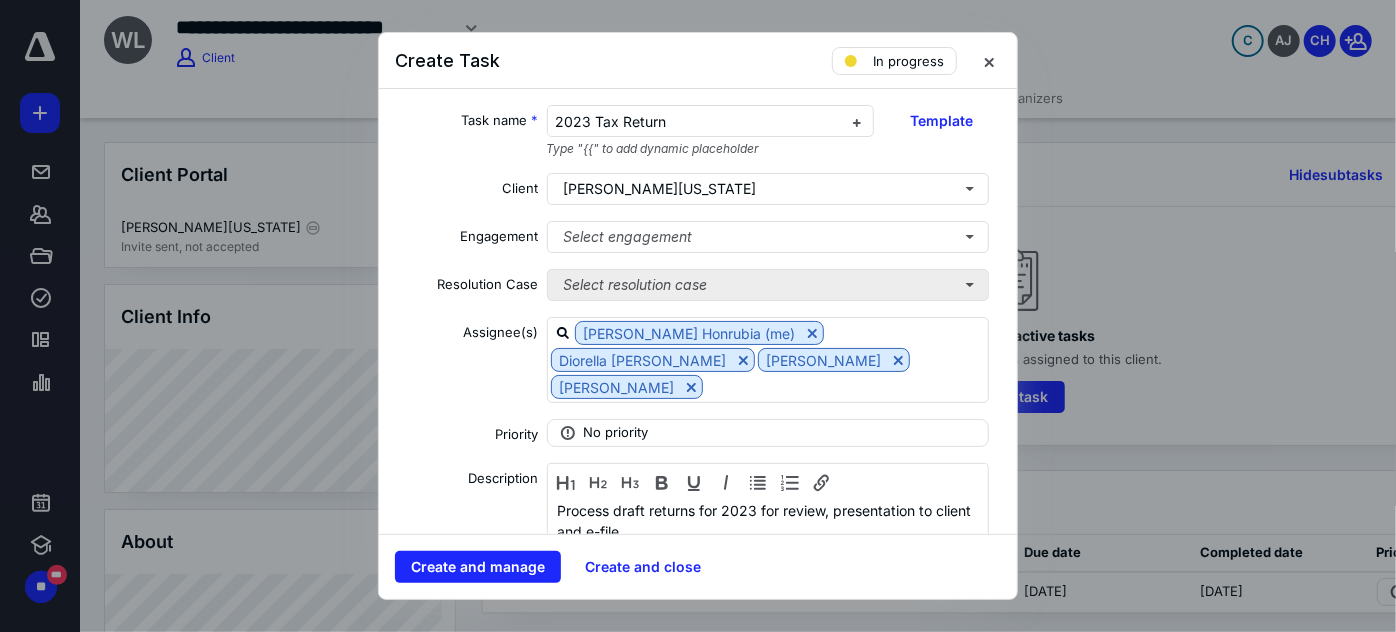 scroll, scrollTop: 90, scrollLeft: 0, axis: vertical 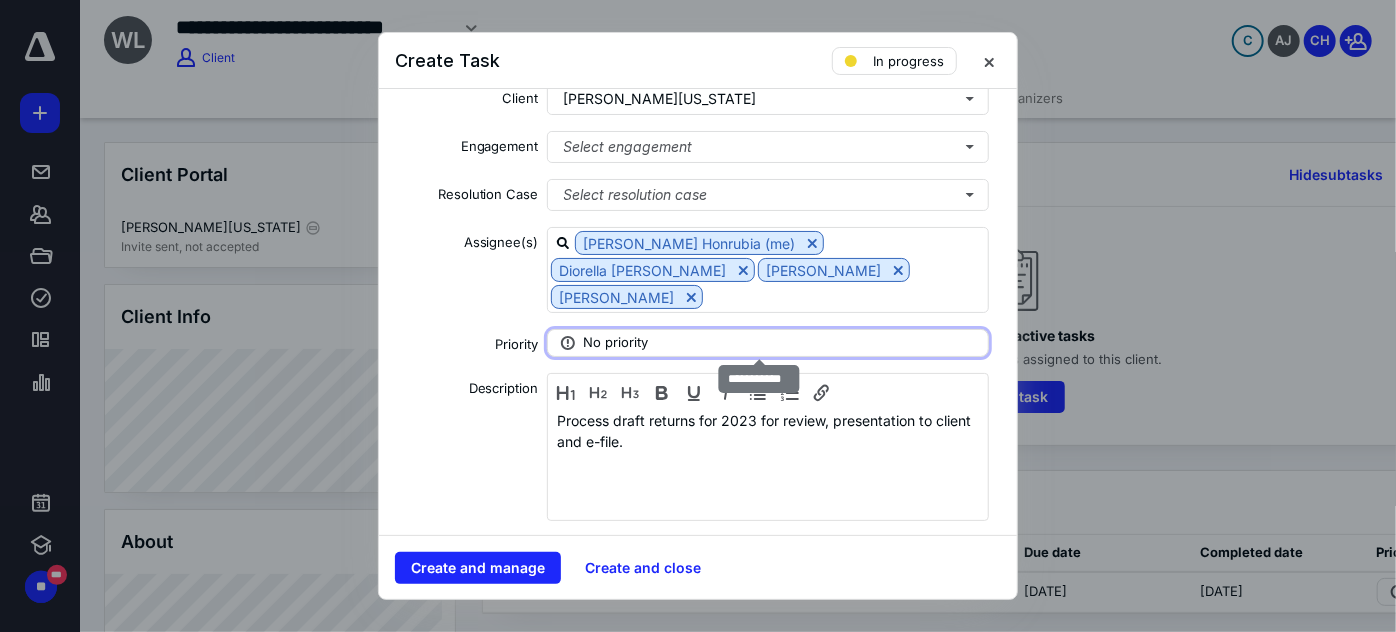 click on "No priority" at bounding box center (768, 343) 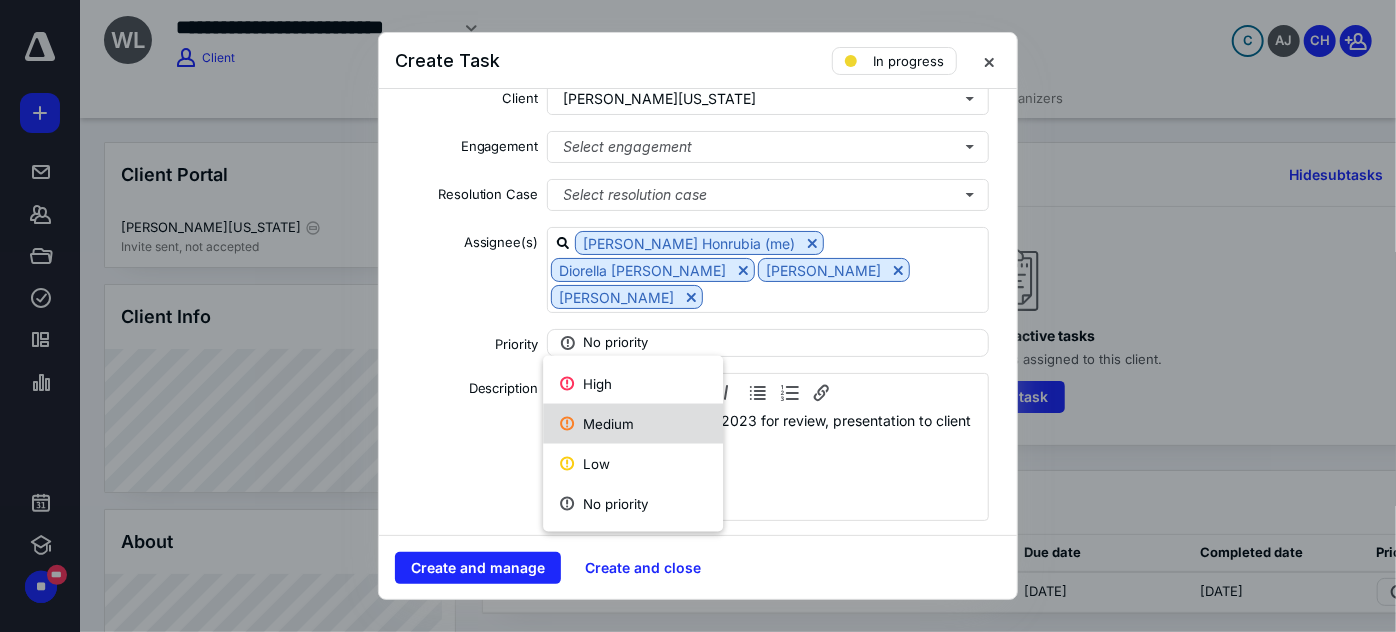 click on "Medium" at bounding box center [633, 424] 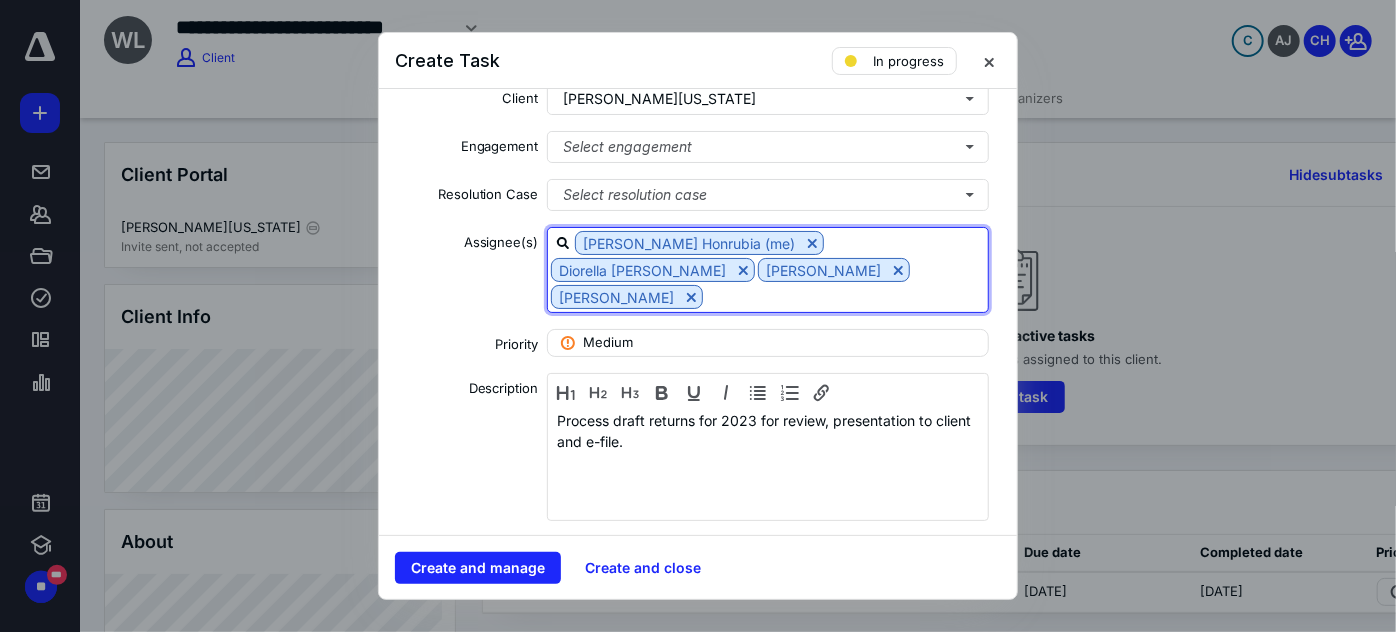 click at bounding box center [846, 296] 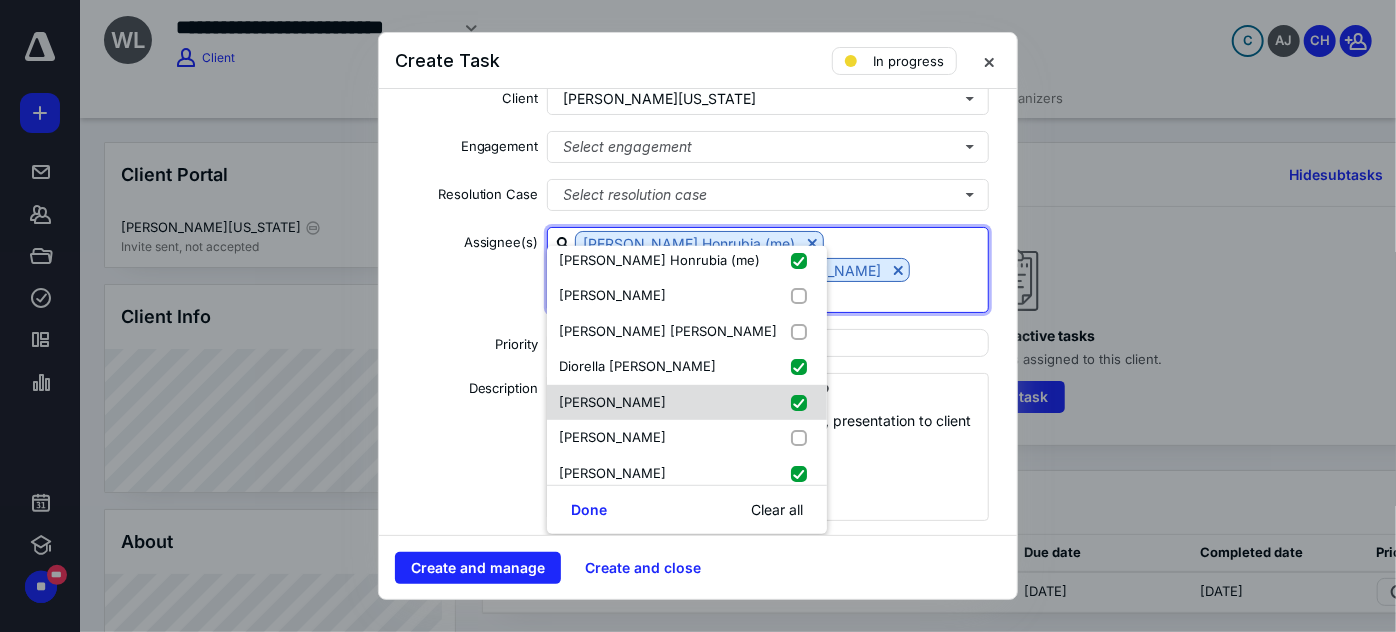 scroll, scrollTop: 131, scrollLeft: 0, axis: vertical 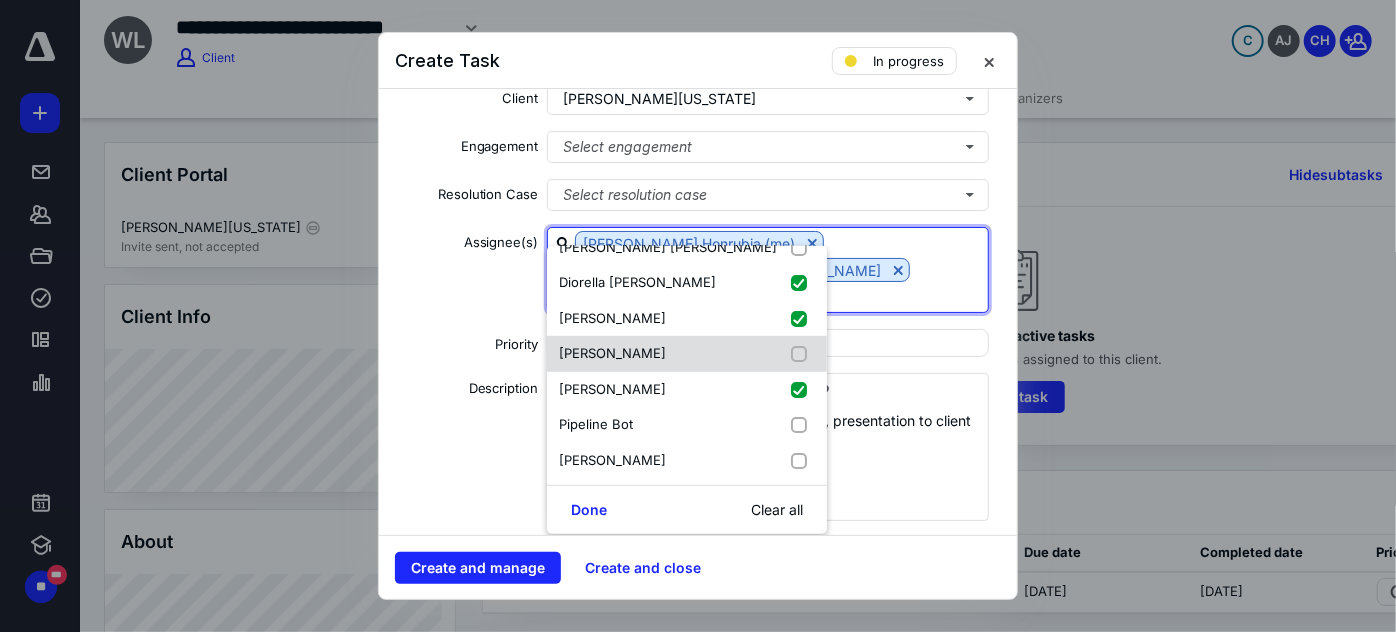 click on "[PERSON_NAME]" at bounding box center [687, 354] 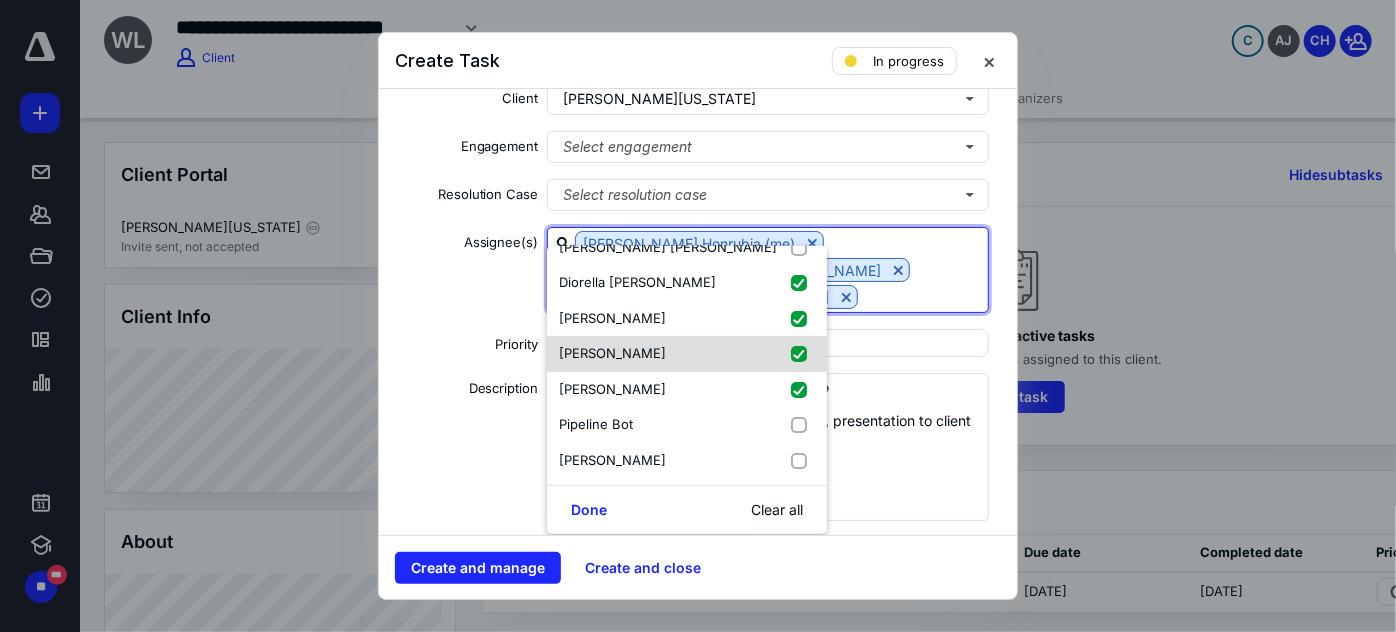 checkbox on "true" 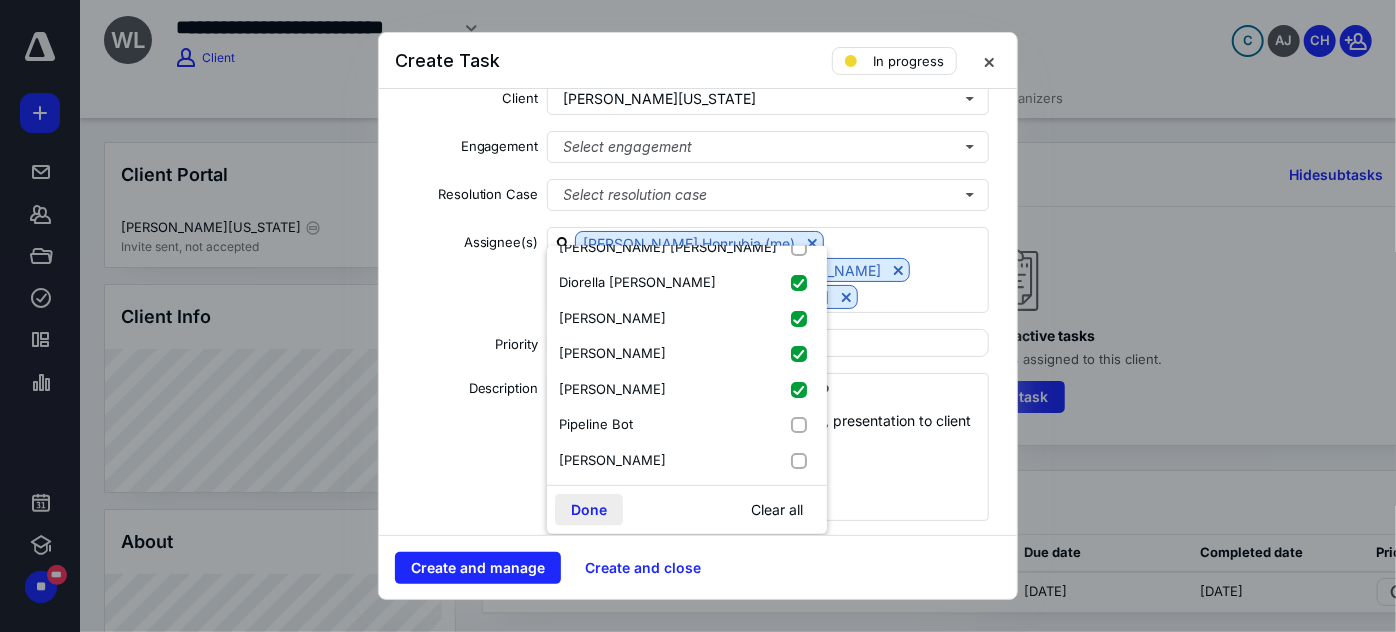 click on "Done" at bounding box center (589, 510) 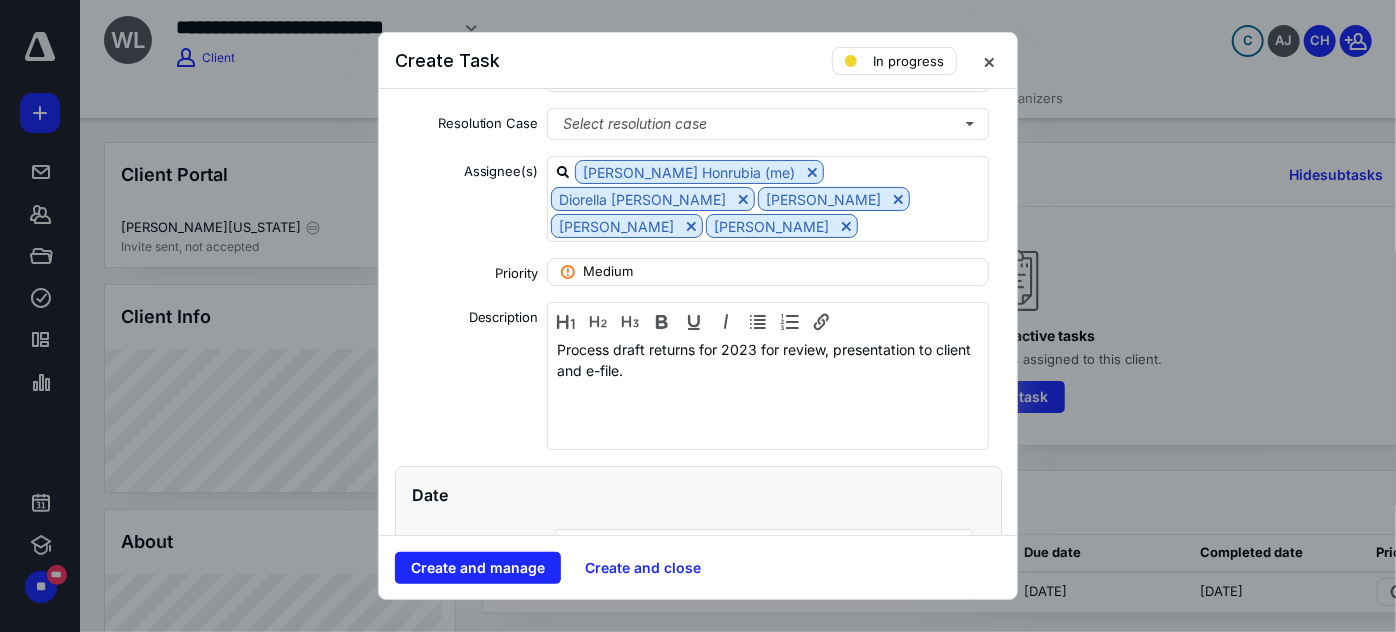 scroll, scrollTop: 272, scrollLeft: 0, axis: vertical 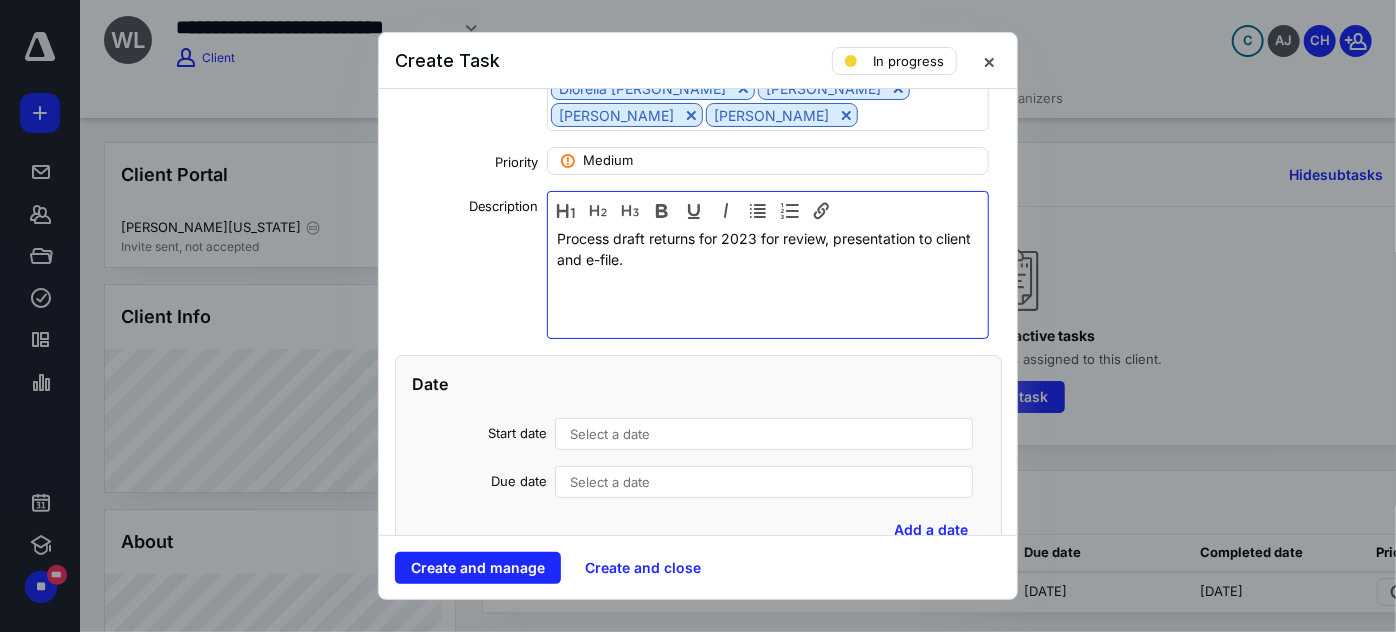click on "Process draft returns for 2023 for review, presentation to client and e-file." at bounding box center (768, 249) 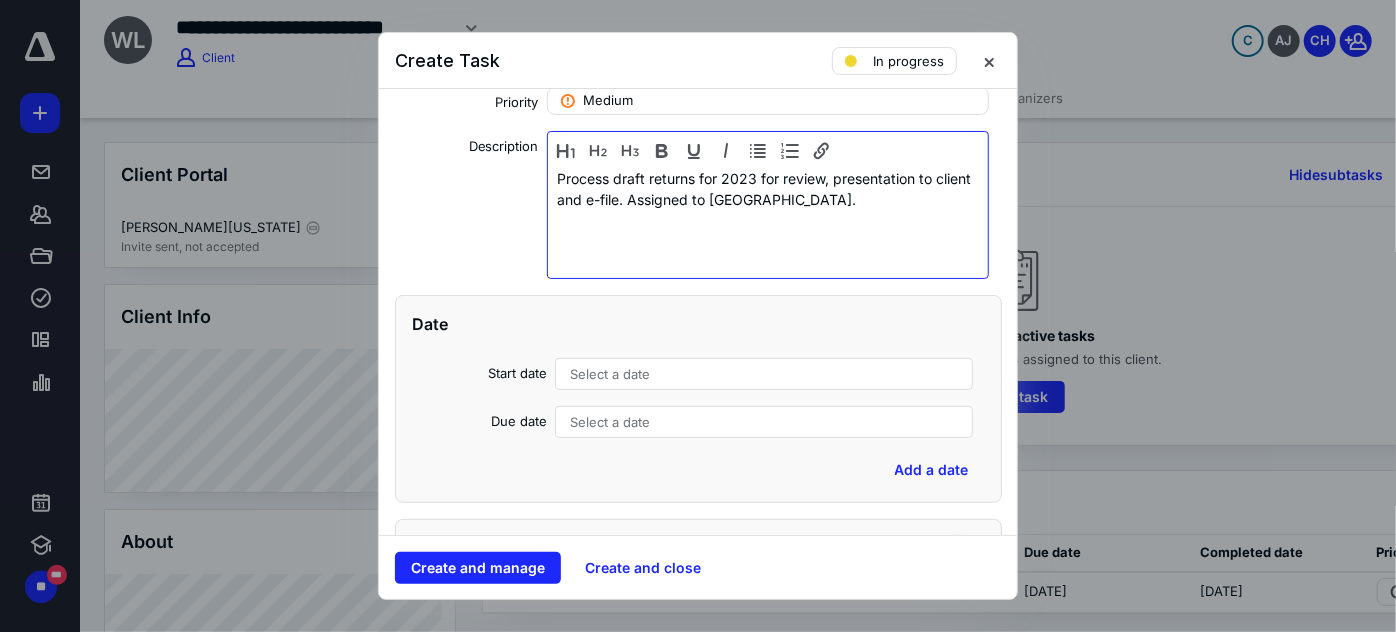 scroll, scrollTop: 363, scrollLeft: 0, axis: vertical 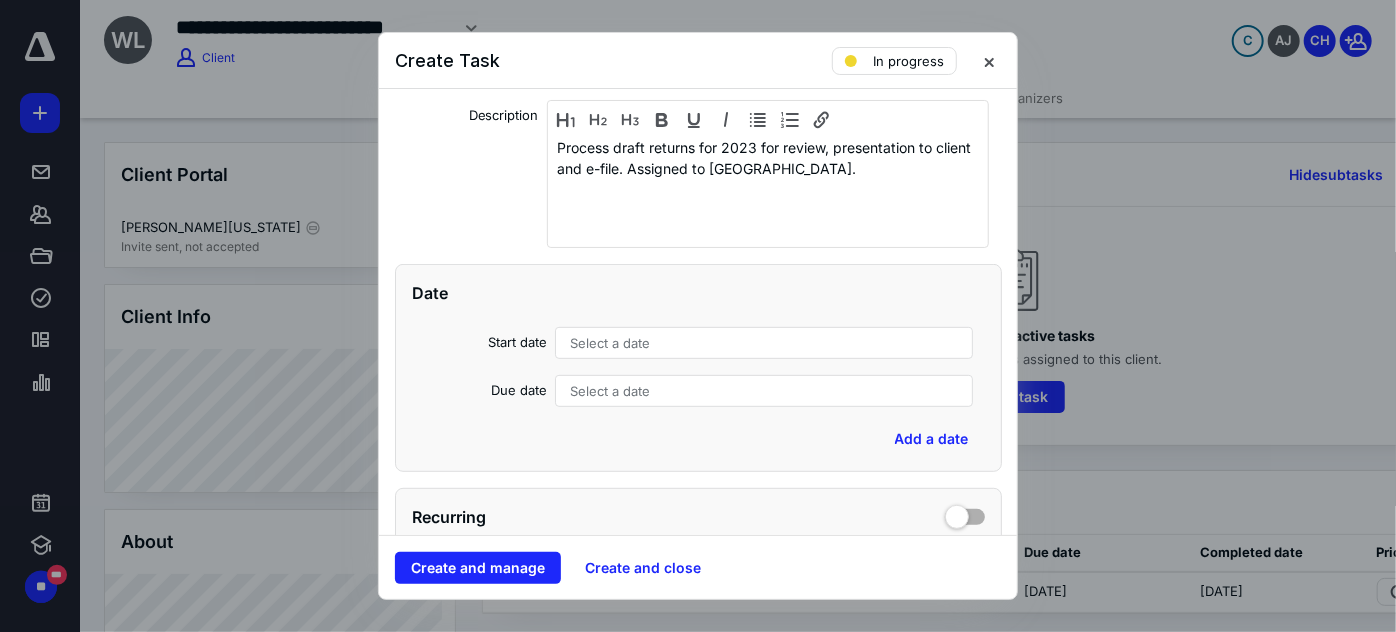click on "Select a date" at bounding box center (764, 343) 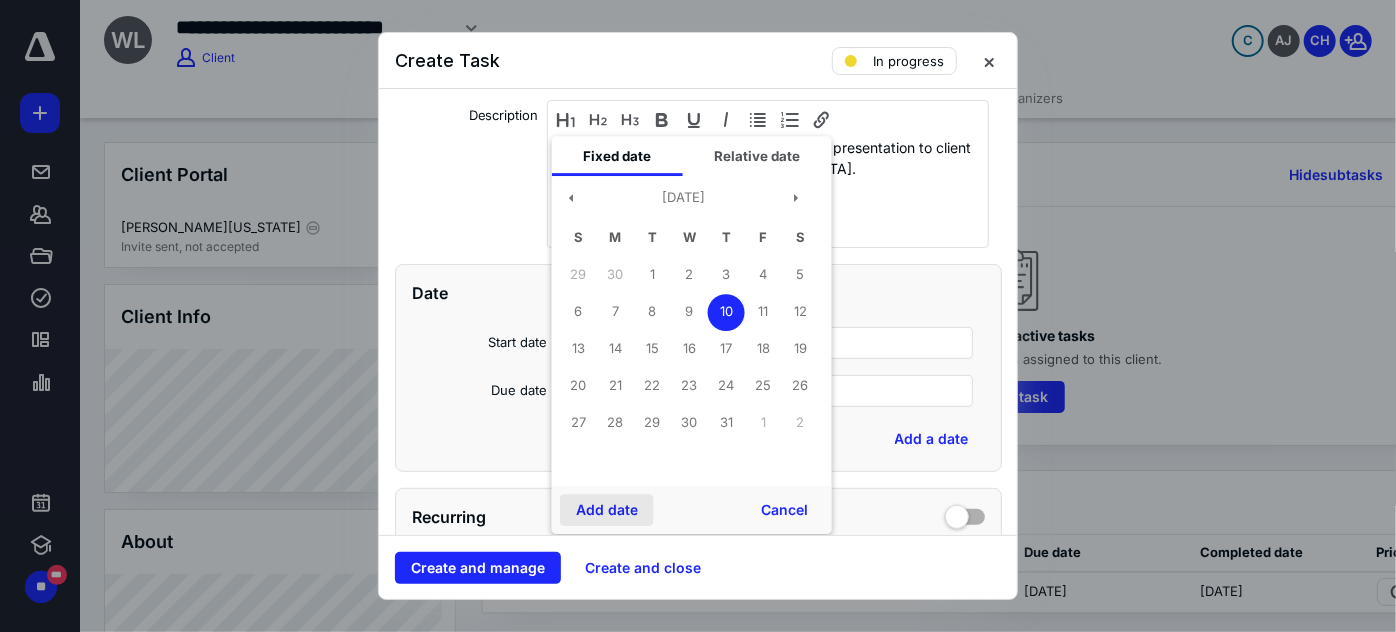 click on "Add date" at bounding box center (607, 510) 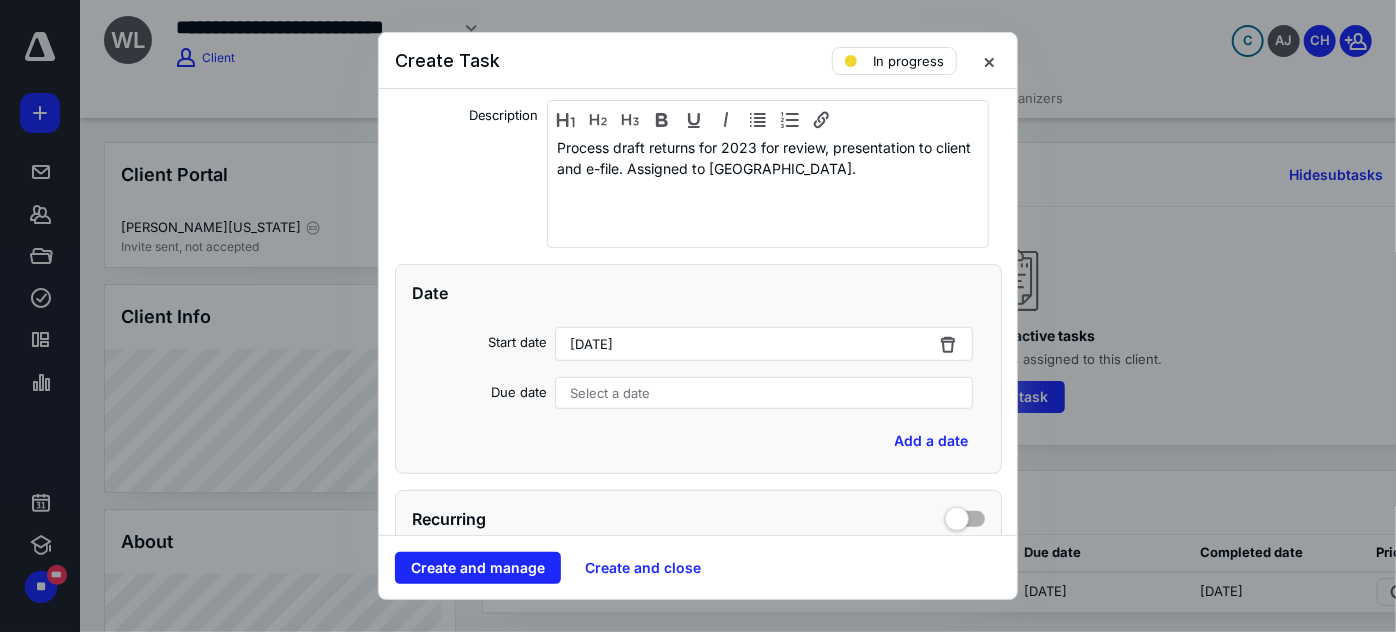 click on "Select a date" at bounding box center [764, 393] 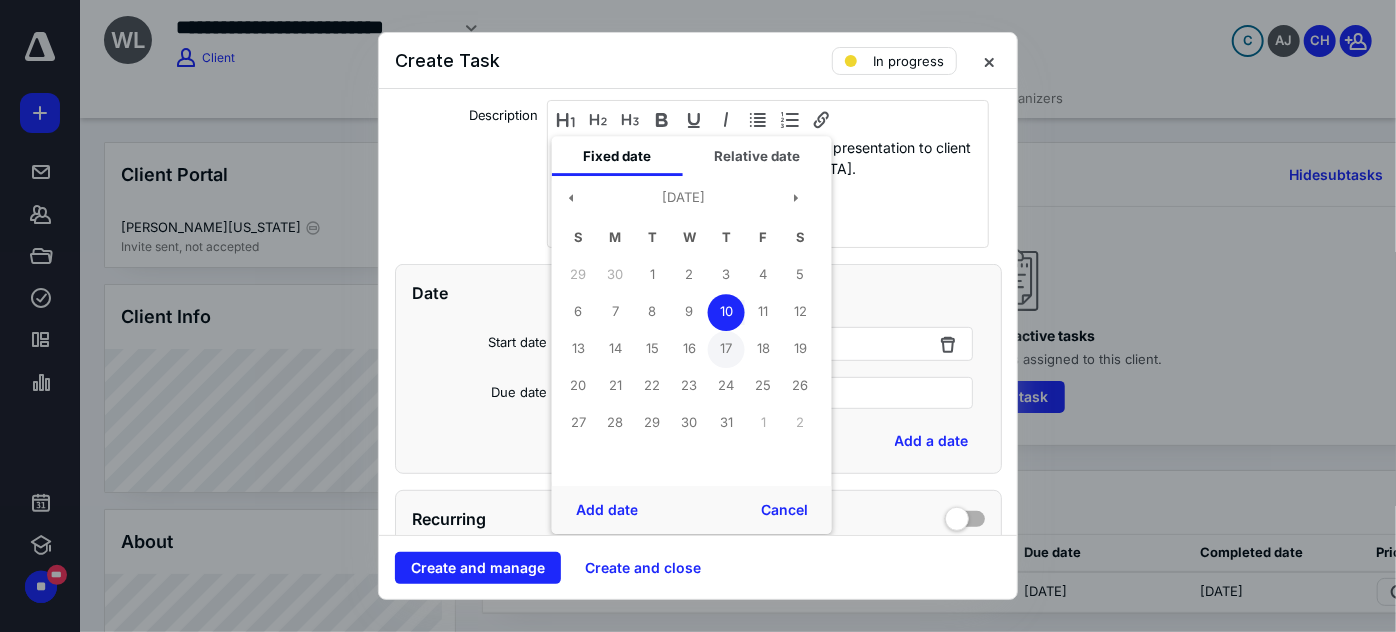 click on "17" at bounding box center [726, 349] 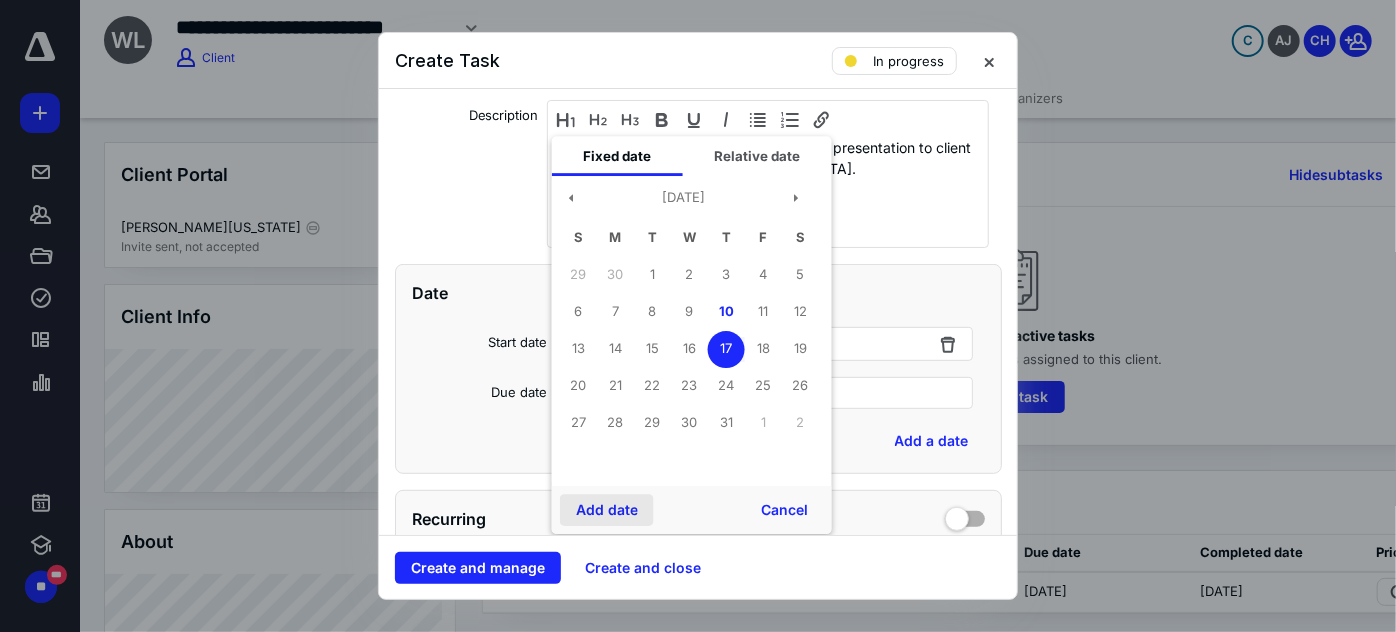 drag, startPoint x: 630, startPoint y: 499, endPoint x: 692, endPoint y: 346, distance: 165.08482 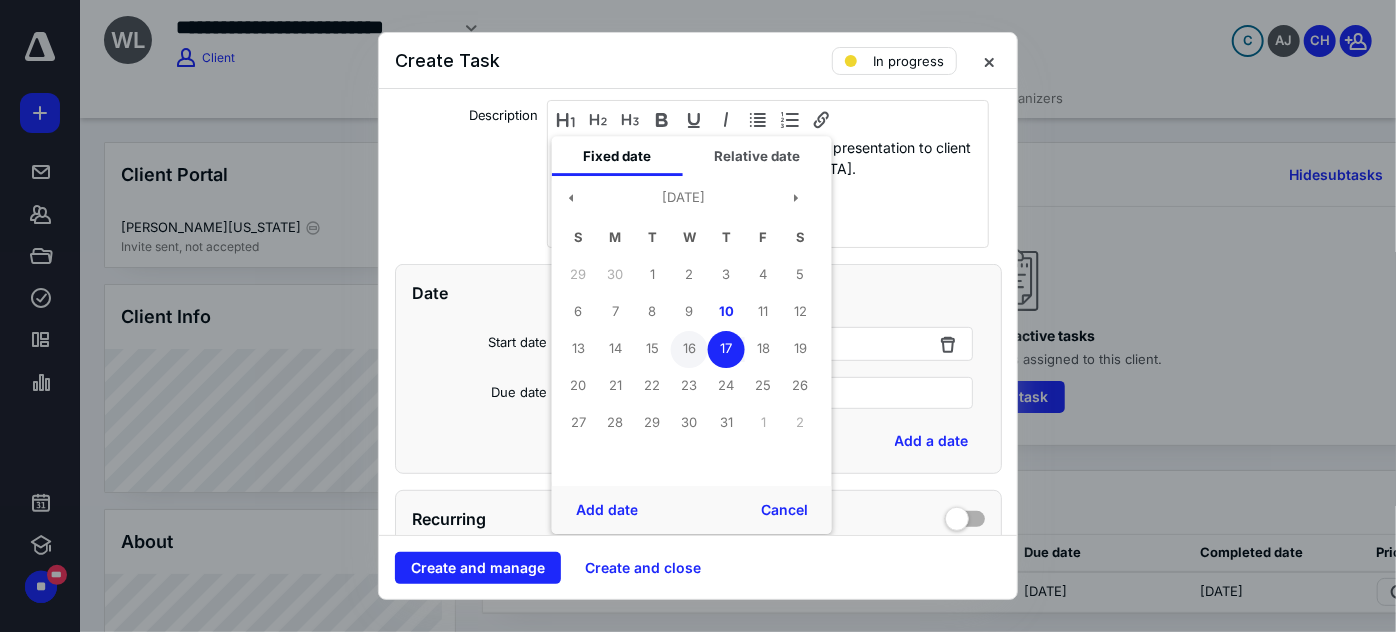 click on "Add date" at bounding box center (607, 510) 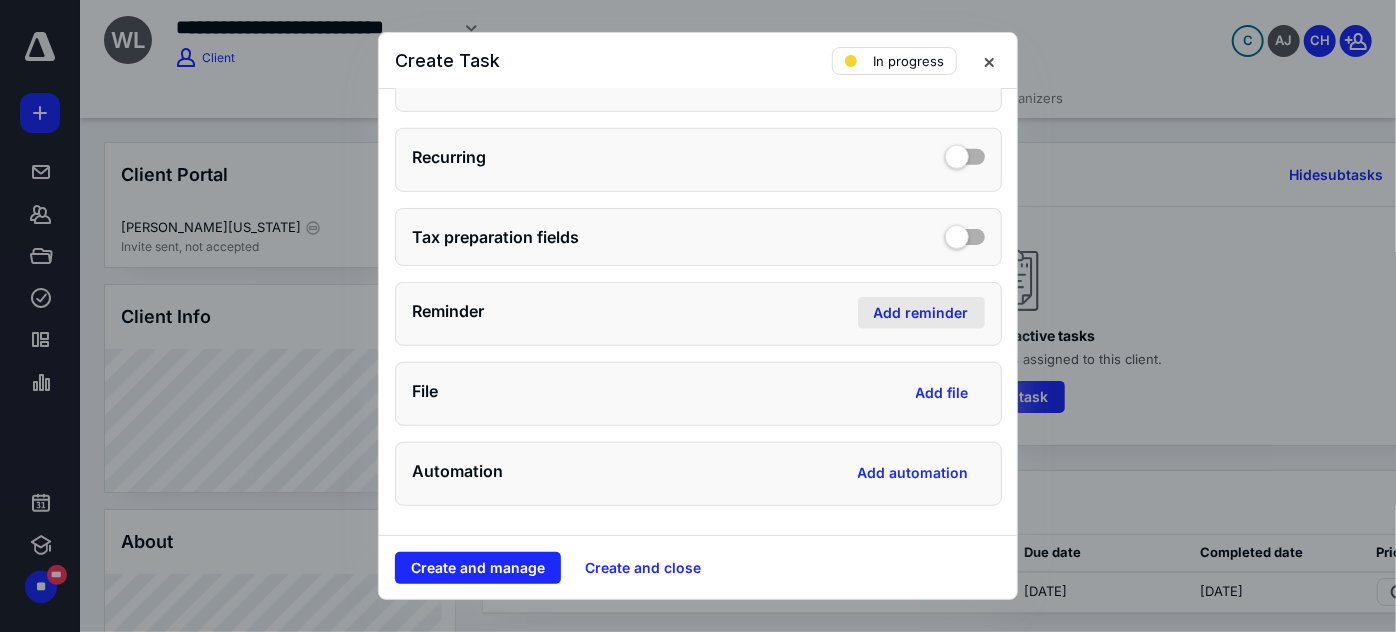 click on "Add reminder" at bounding box center (921, 313) 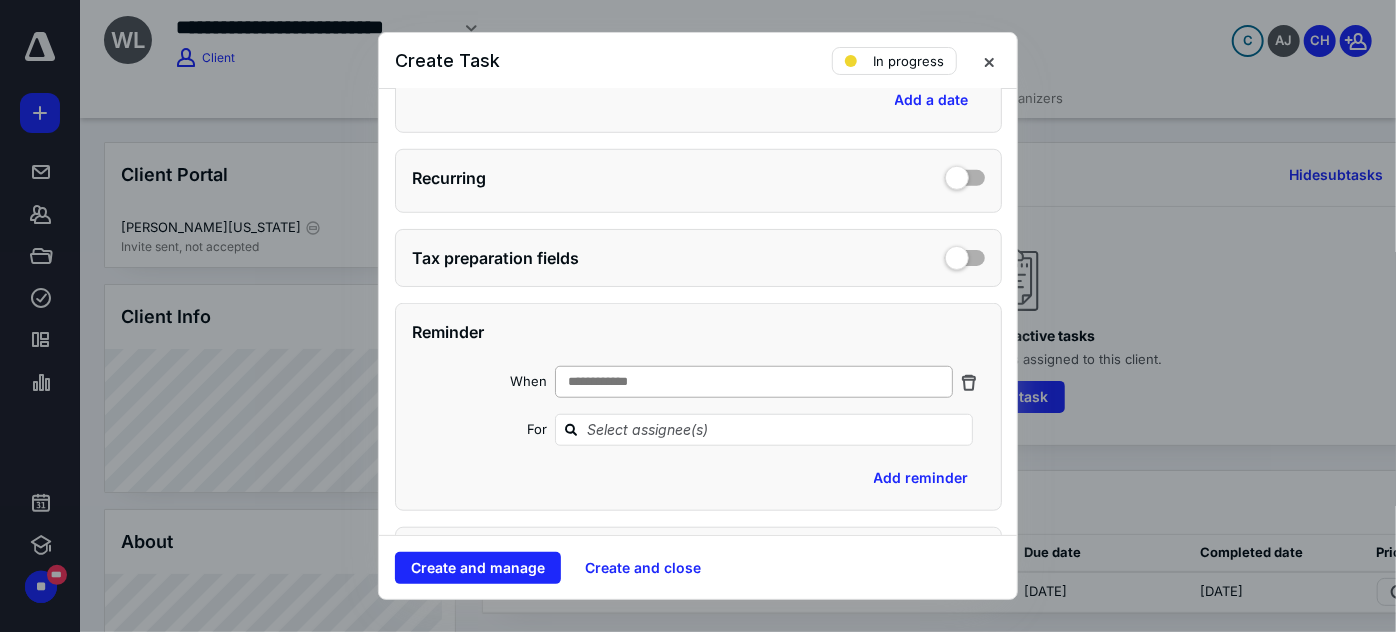 scroll, scrollTop: 748, scrollLeft: 0, axis: vertical 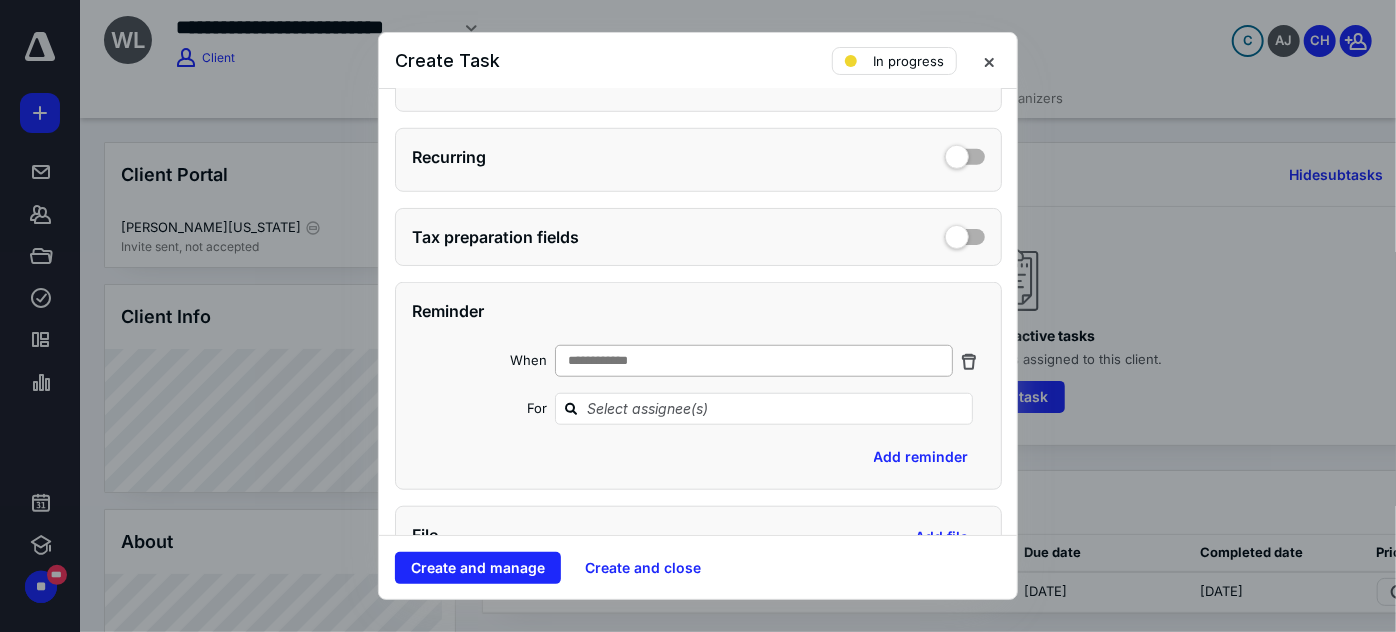 click on "**********" at bounding box center (753, 361) 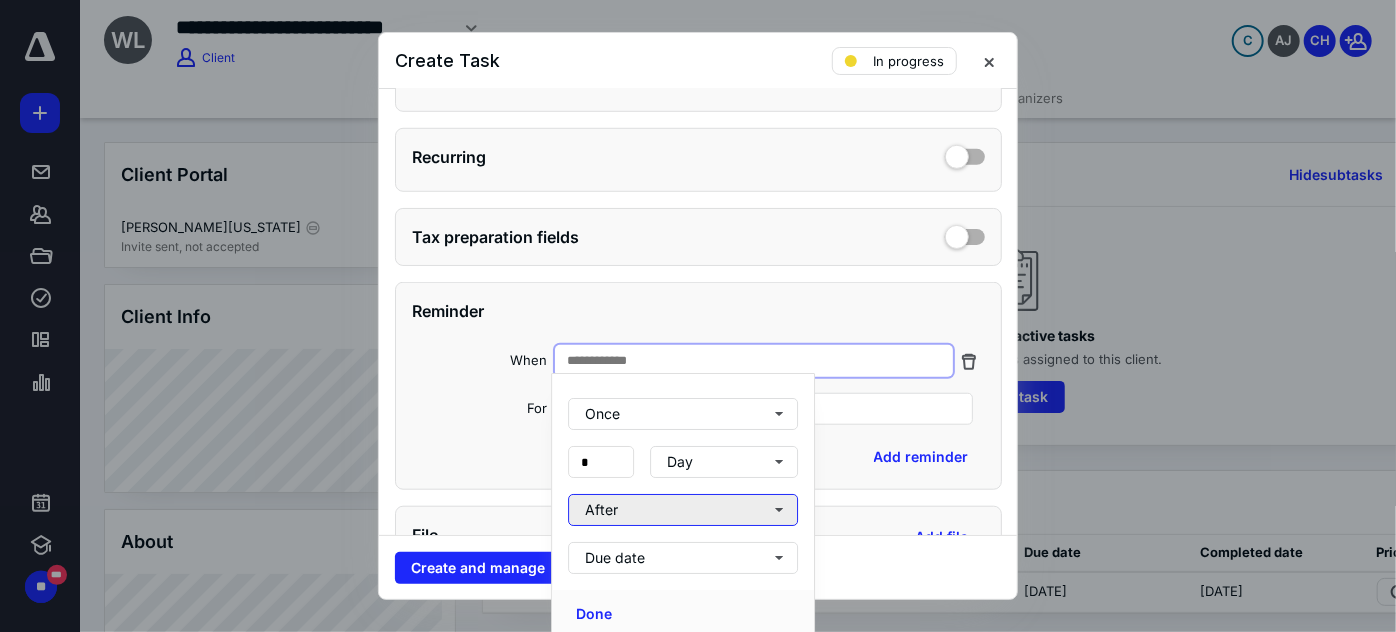 click on "After" at bounding box center (683, 510) 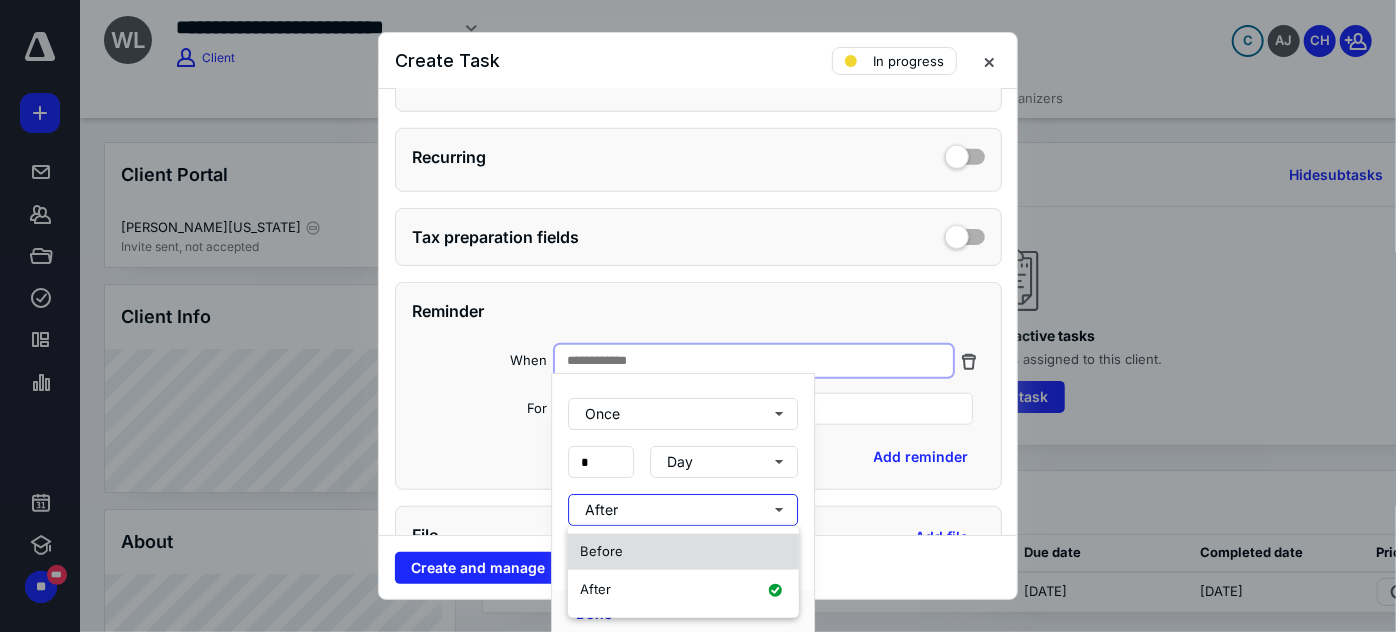 click on "Before" at bounding box center [683, 552] 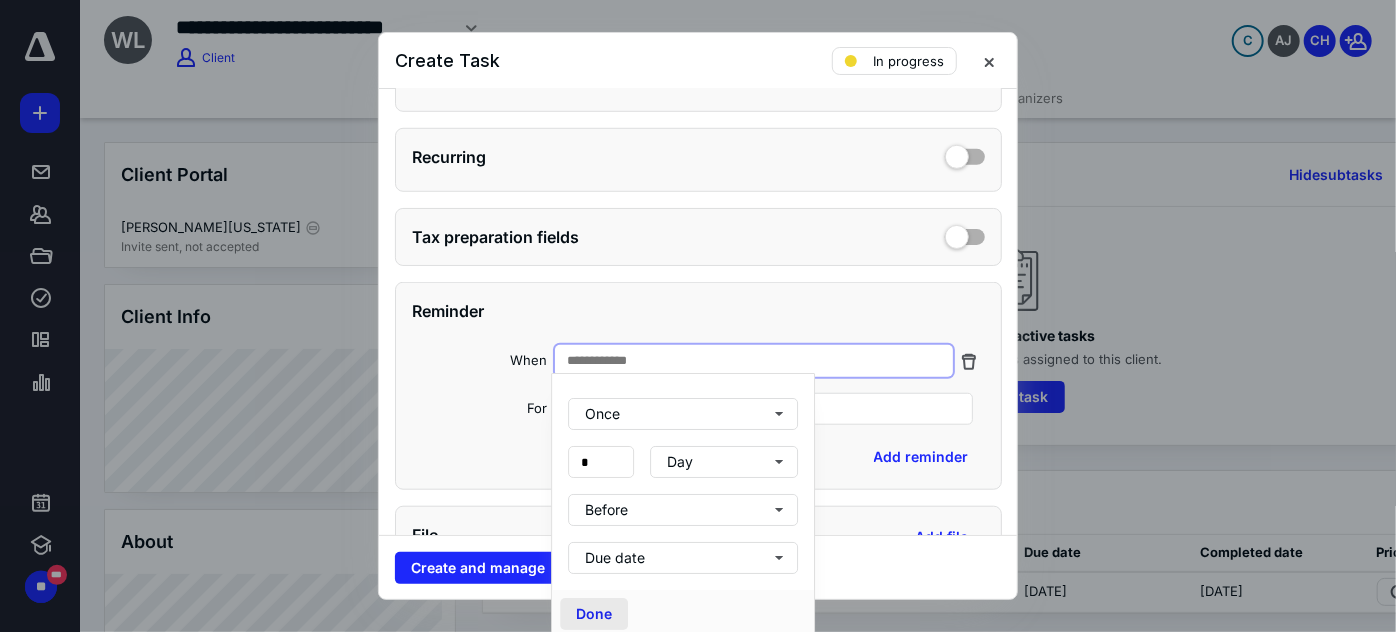 click on "Done" at bounding box center [594, 614] 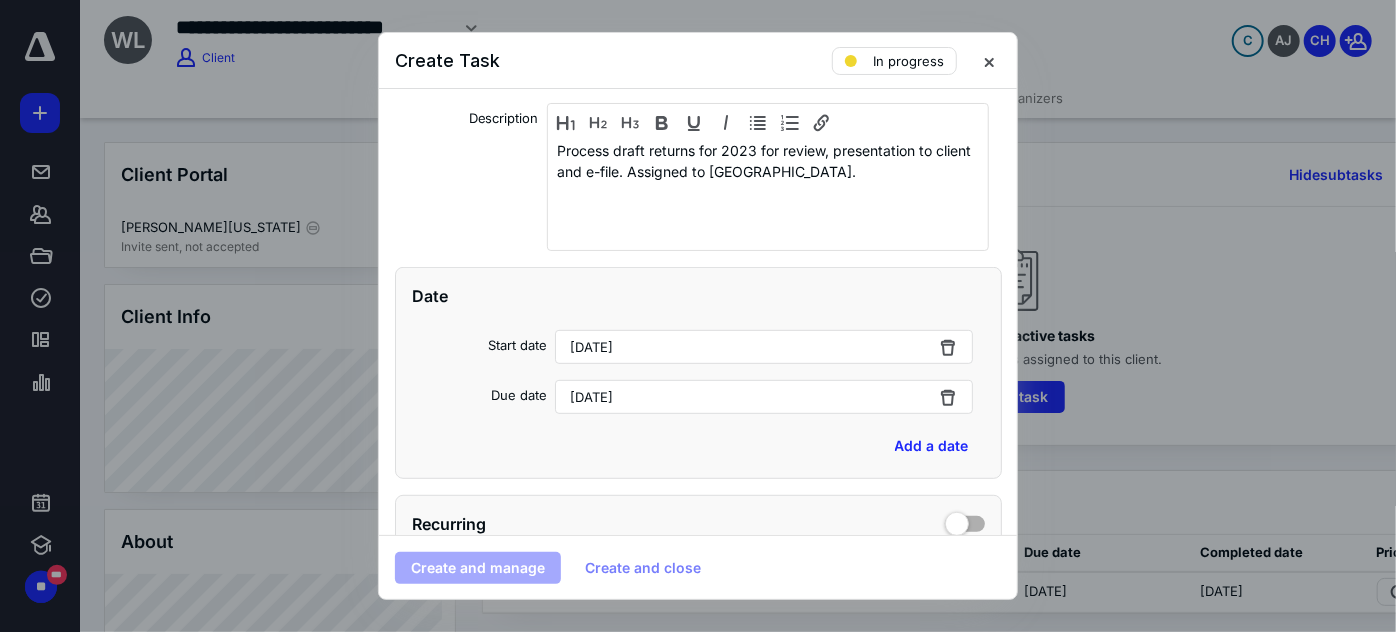 scroll, scrollTop: 293, scrollLeft: 0, axis: vertical 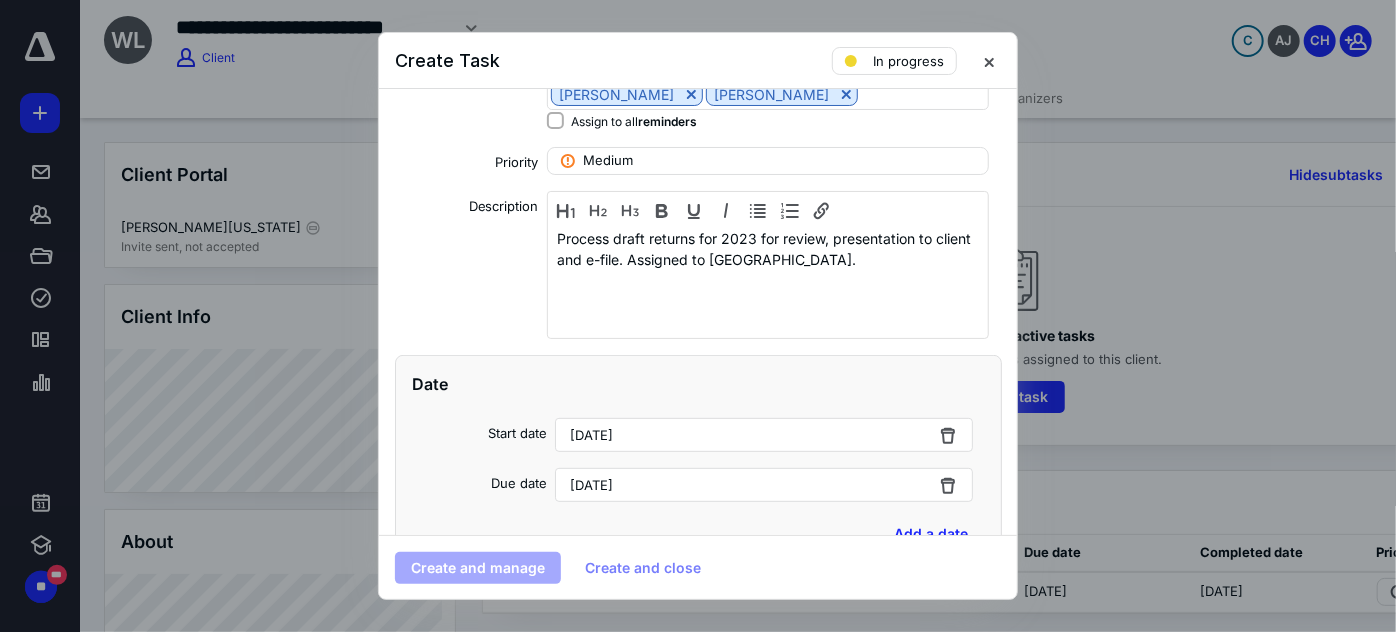 click on "Assign to all  reminders" at bounding box center (555, 120) 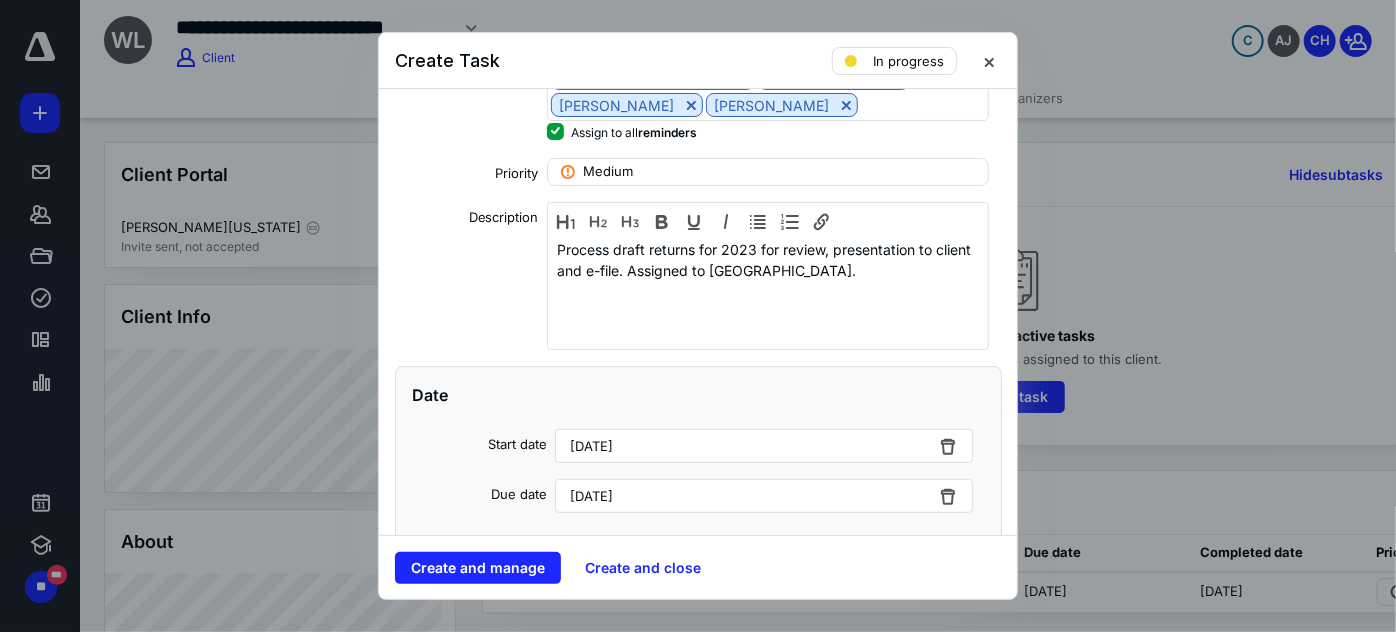 scroll, scrollTop: 207, scrollLeft: 0, axis: vertical 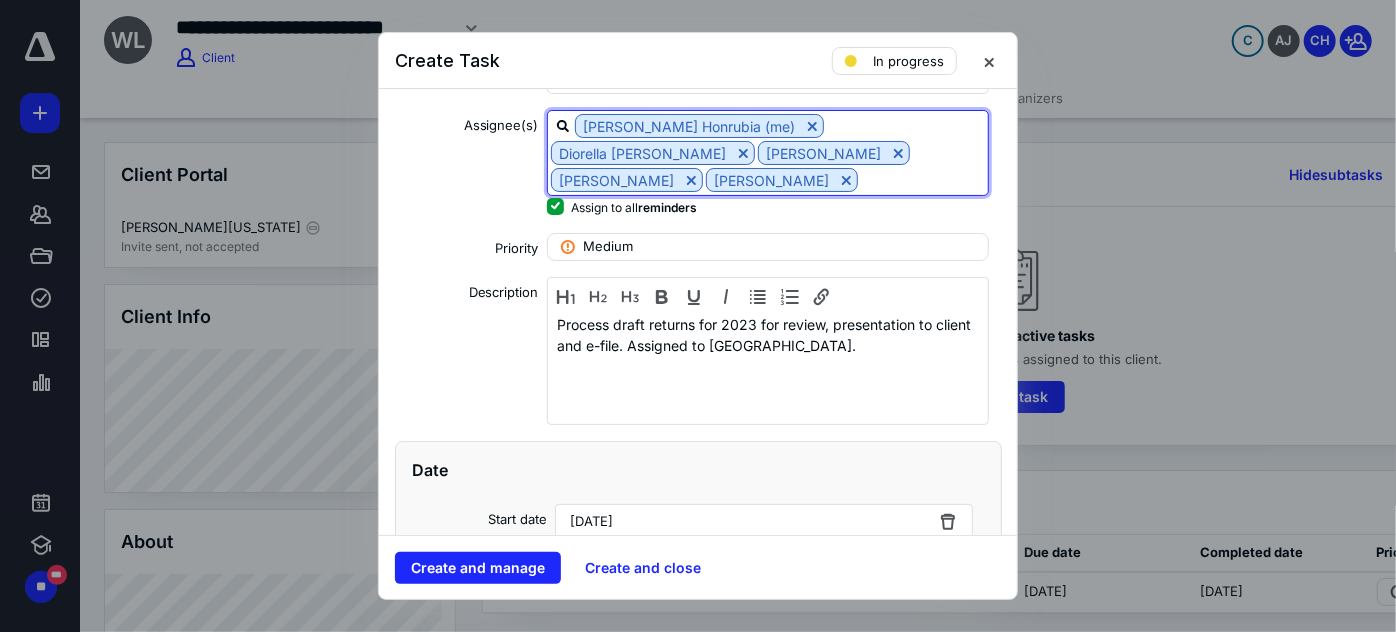 click at bounding box center [923, 179] 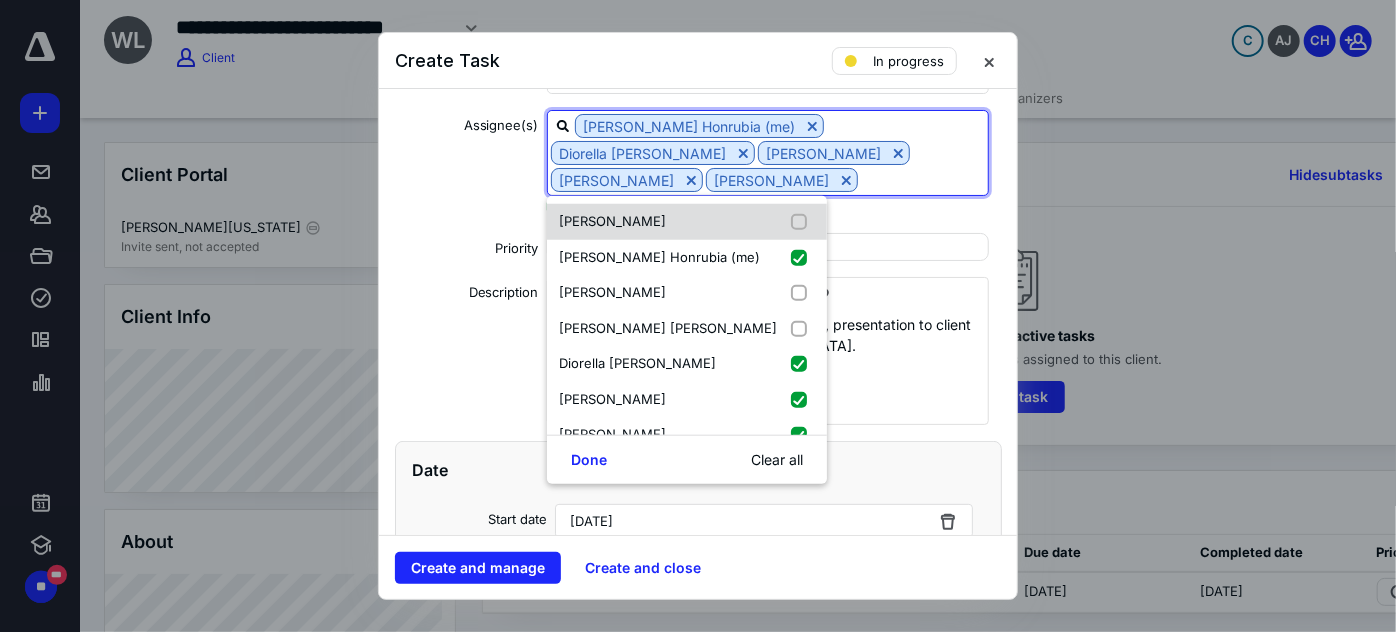 click on "[PERSON_NAME]" at bounding box center (687, 222) 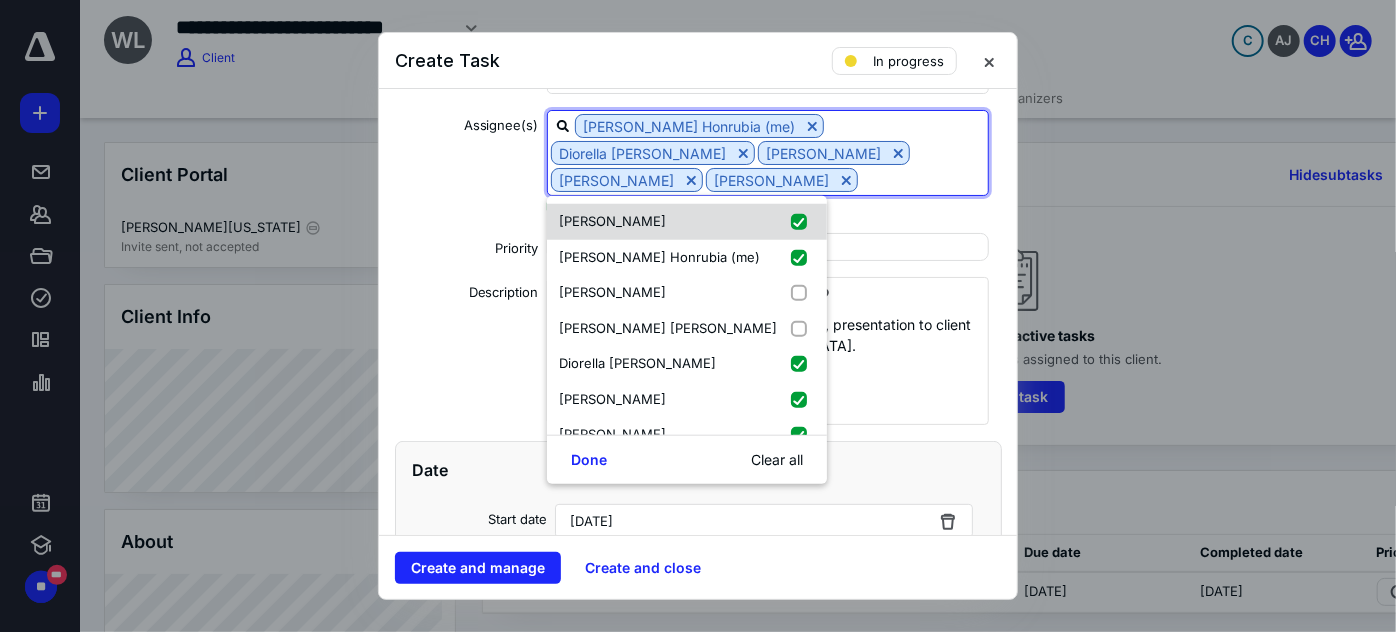 checkbox on "true" 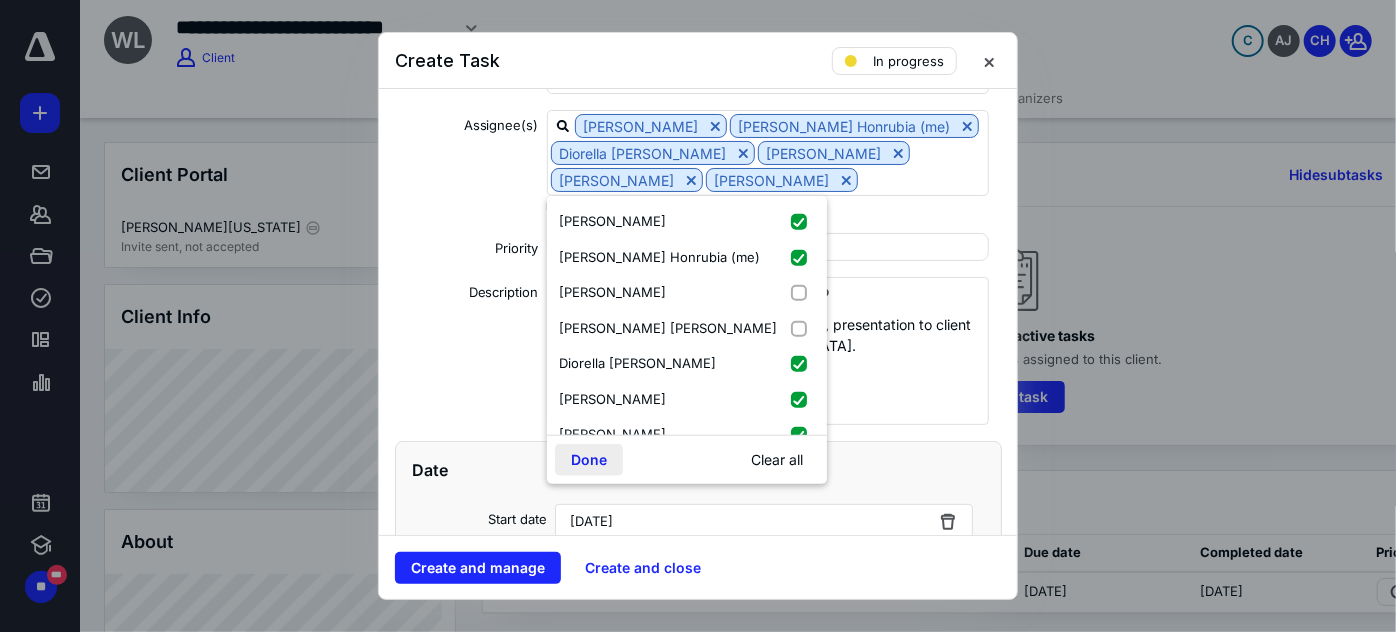 click on "Done" at bounding box center [589, 460] 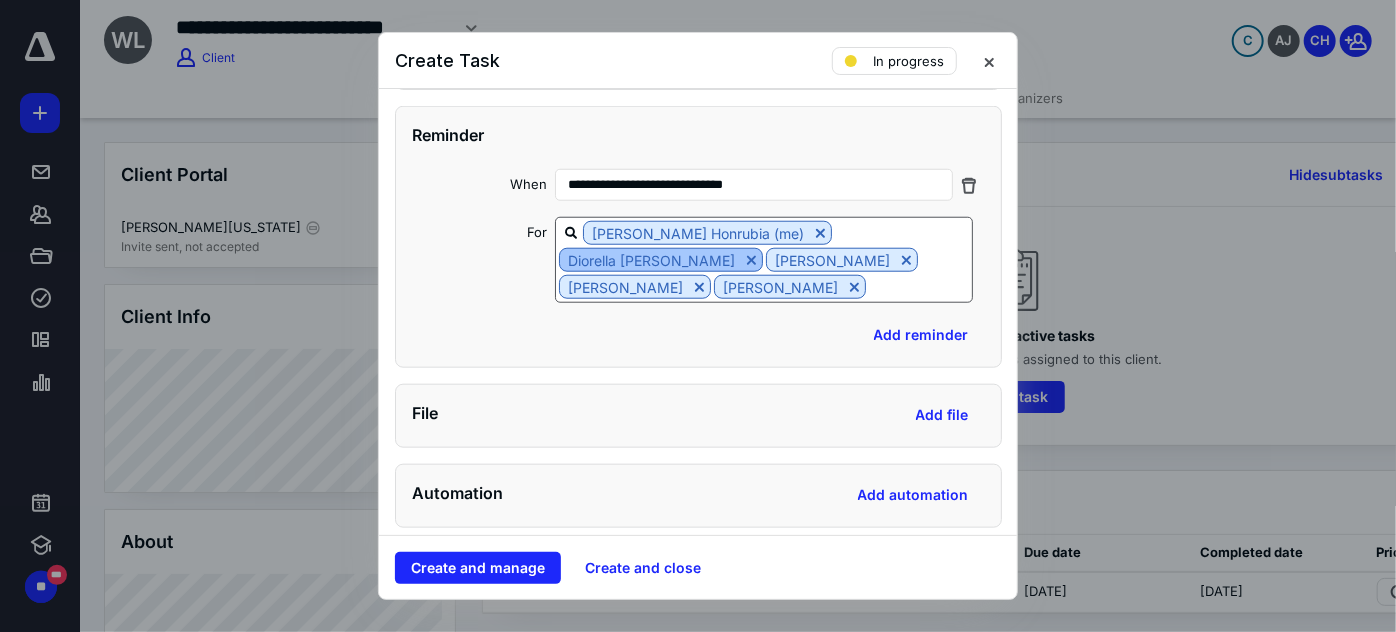 scroll, scrollTop: 1025, scrollLeft: 0, axis: vertical 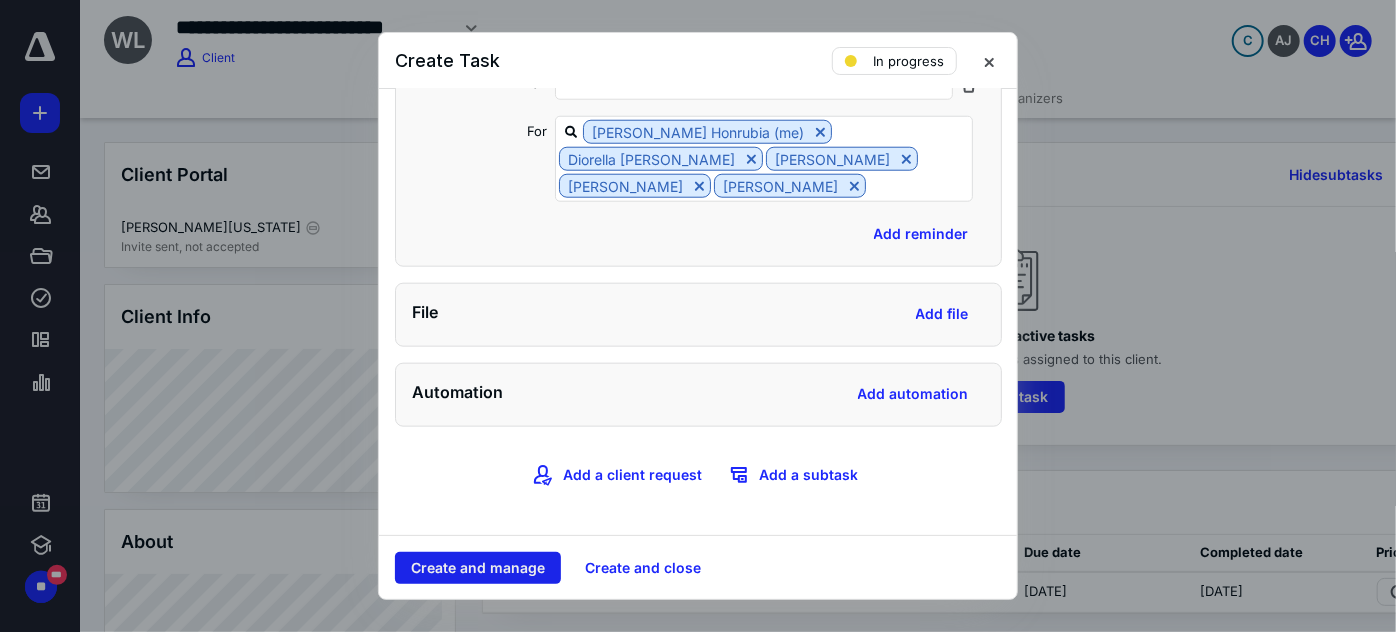 click on "Create and manage" at bounding box center [478, 568] 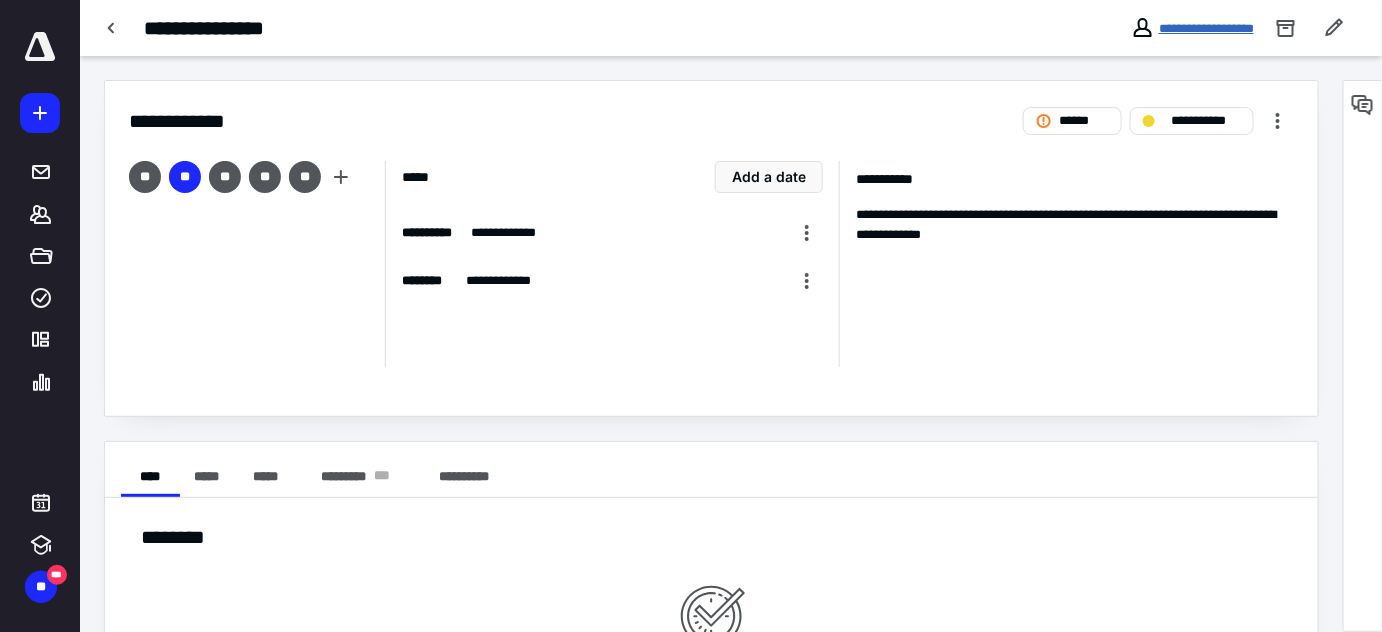 click on "**********" at bounding box center [1206, 28] 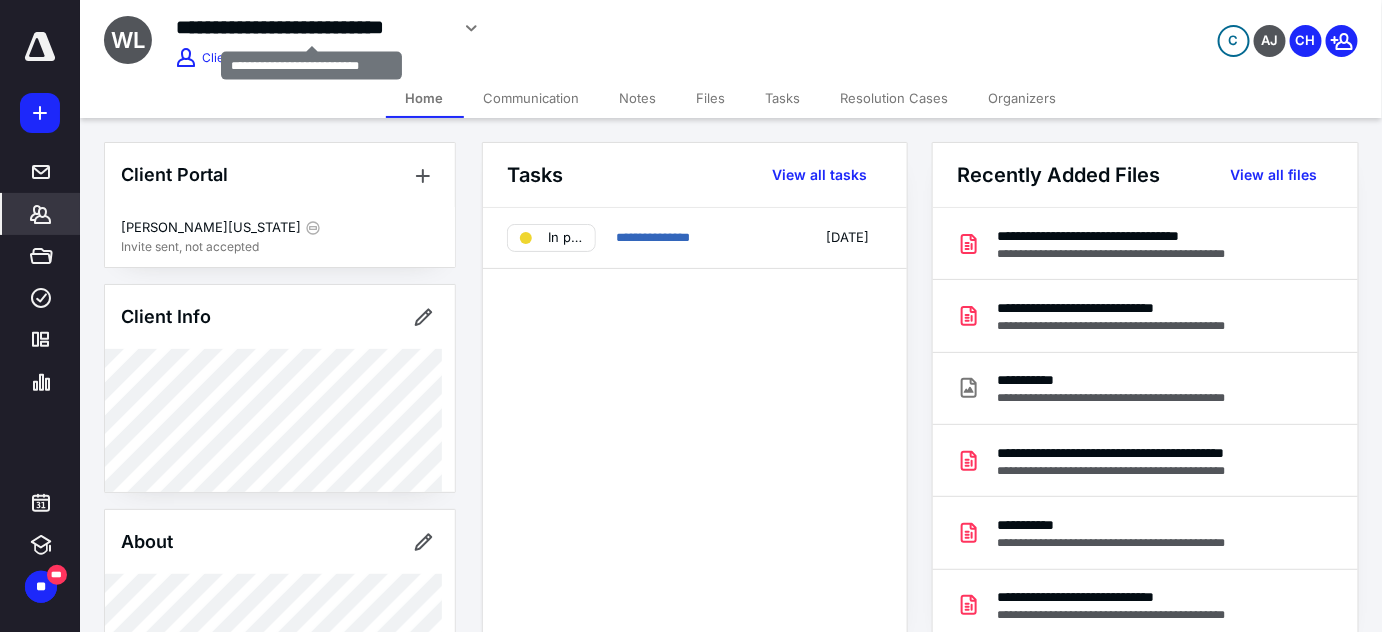 click on "**********" at bounding box center [312, 27] 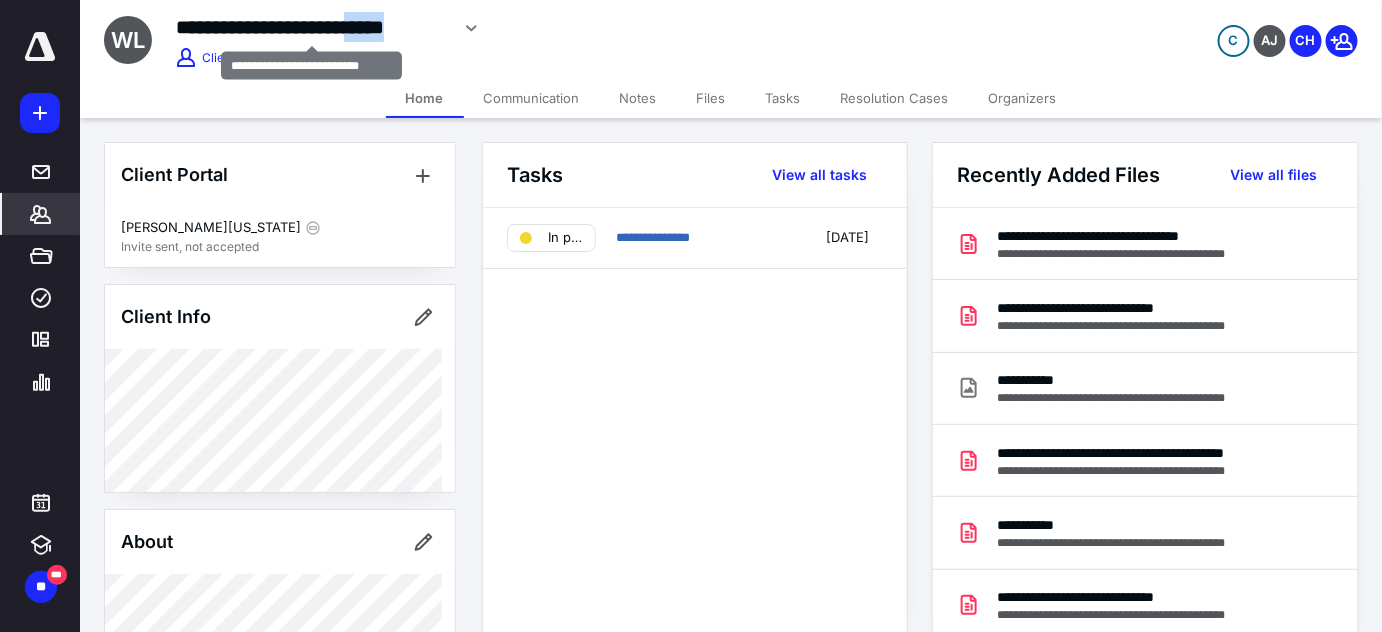 click on "**********" at bounding box center [312, 27] 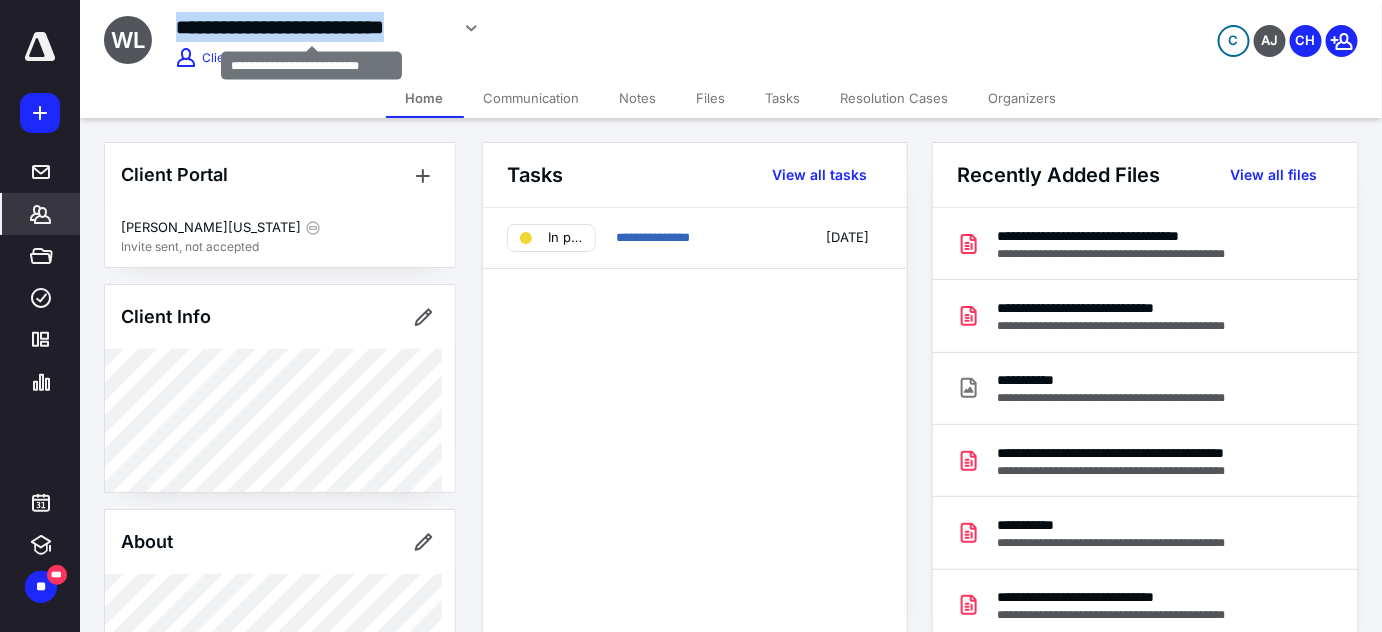 click on "**********" at bounding box center [312, 27] 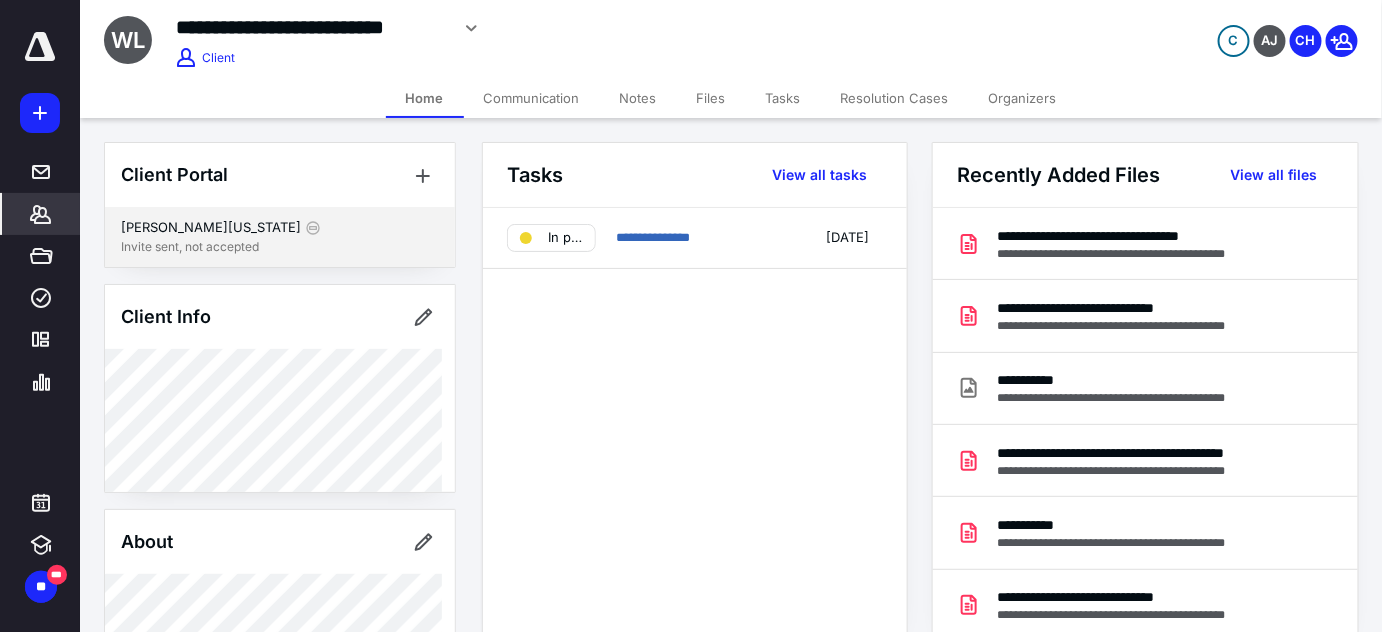 click on "[PERSON_NAME][US_STATE]" at bounding box center (211, 228) 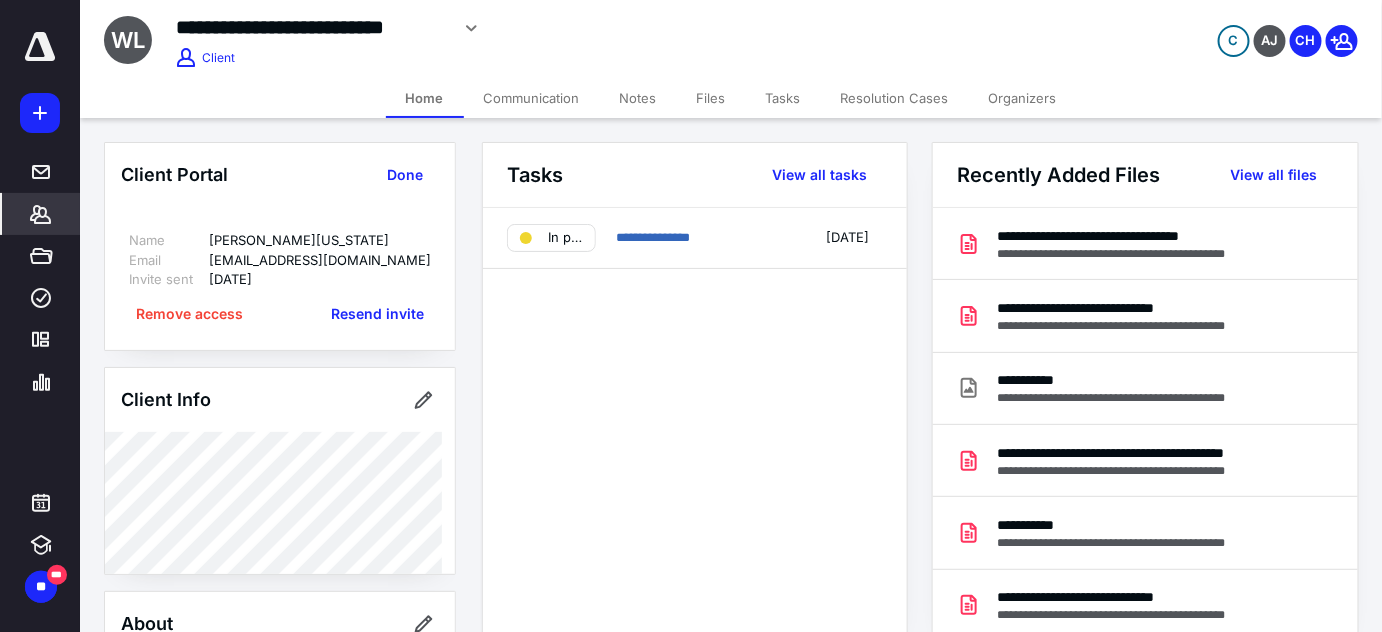 click on "[EMAIL_ADDRESS][DOMAIN_NAME]" at bounding box center (320, 261) 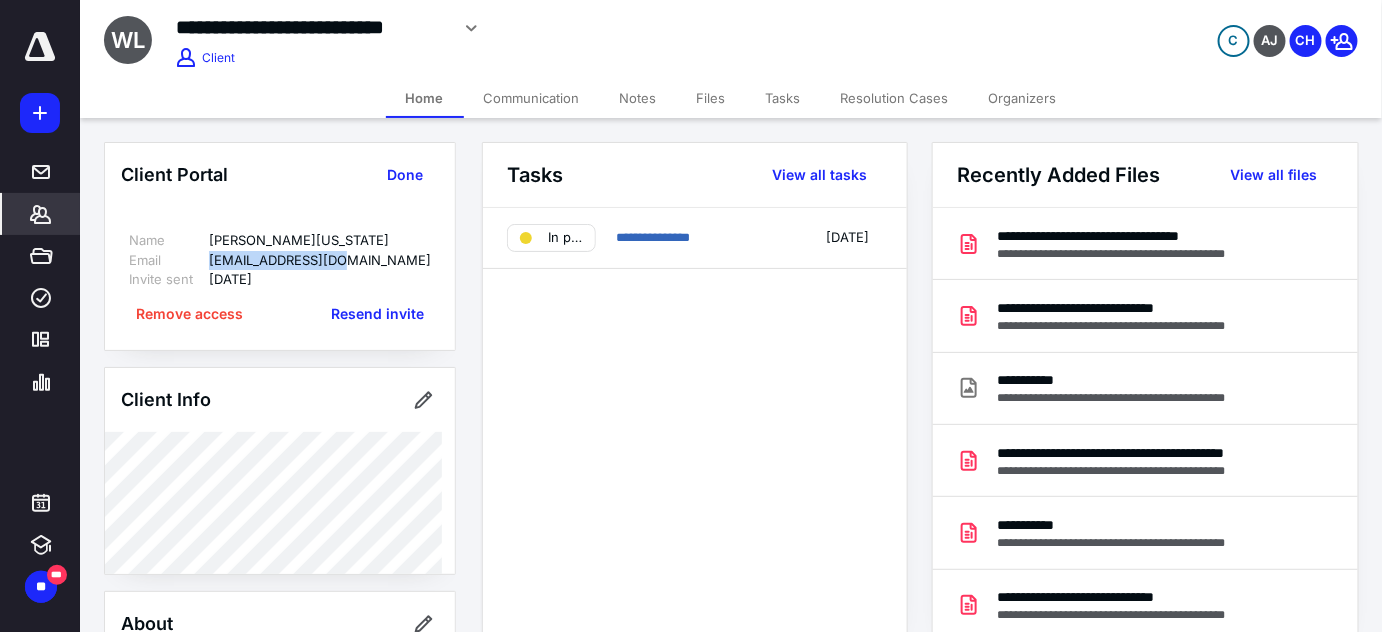 click on "[EMAIL_ADDRESS][DOMAIN_NAME]" at bounding box center [320, 261] 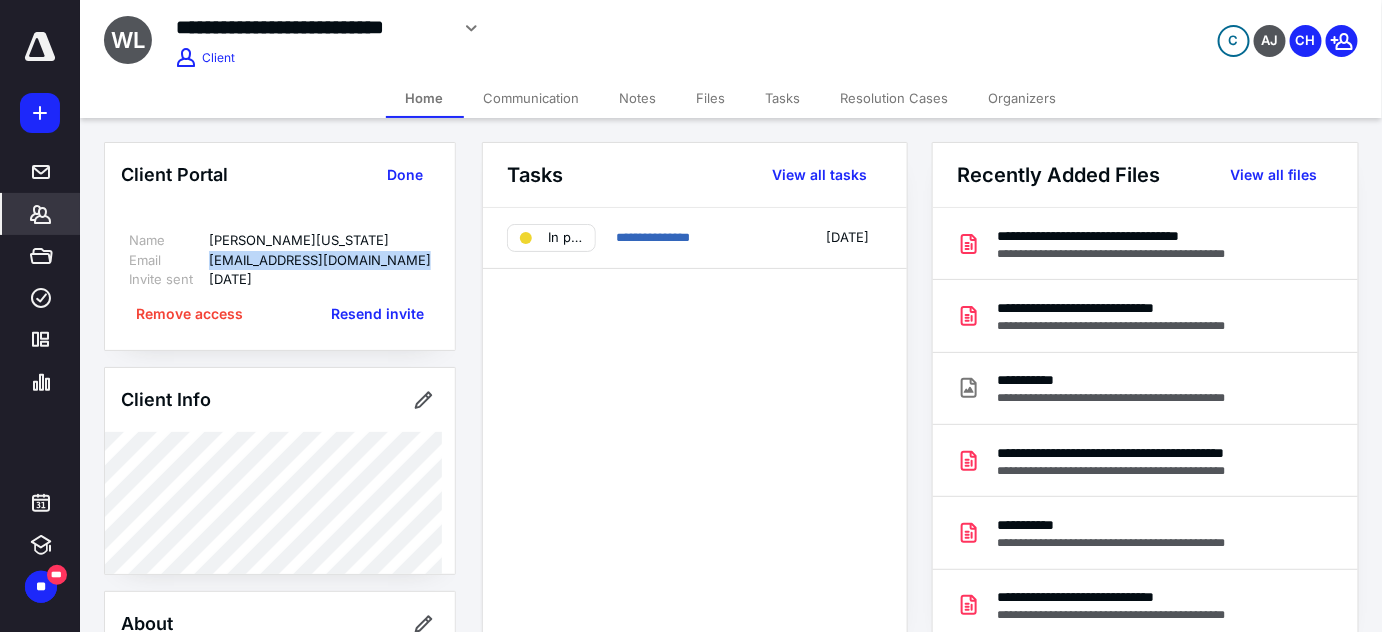 click on "[EMAIL_ADDRESS][DOMAIN_NAME]" at bounding box center (320, 261) 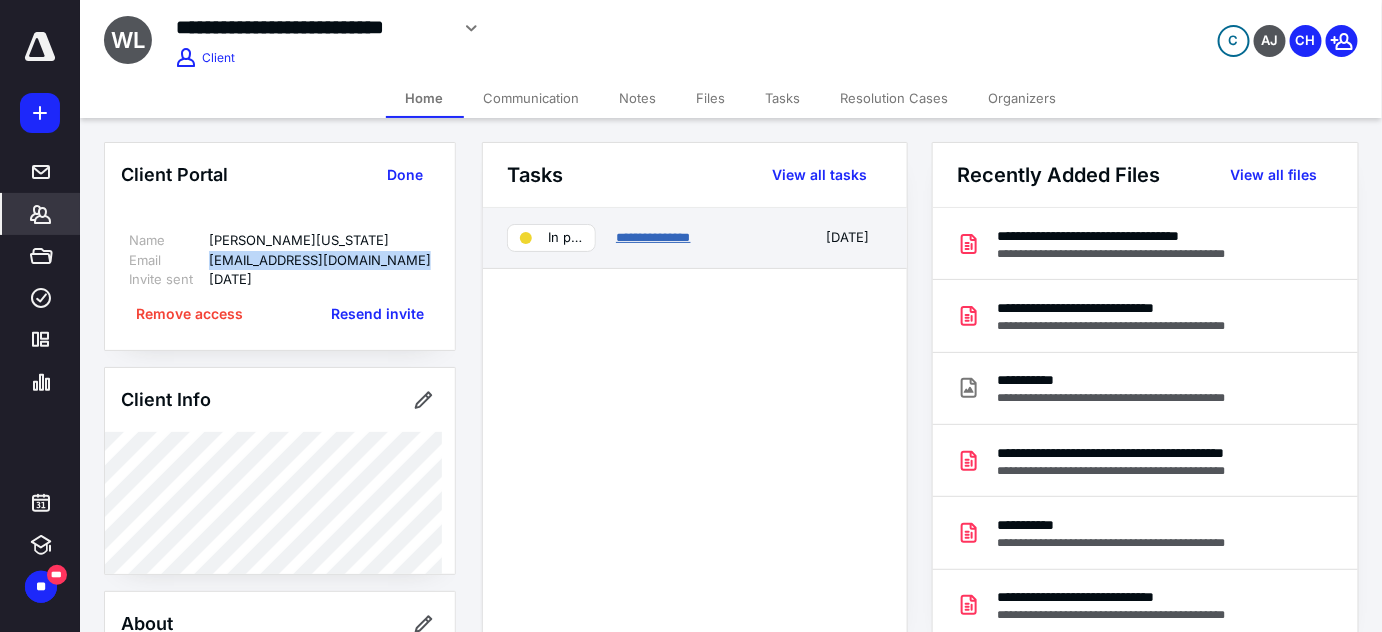 click on "**********" at bounding box center [653, 237] 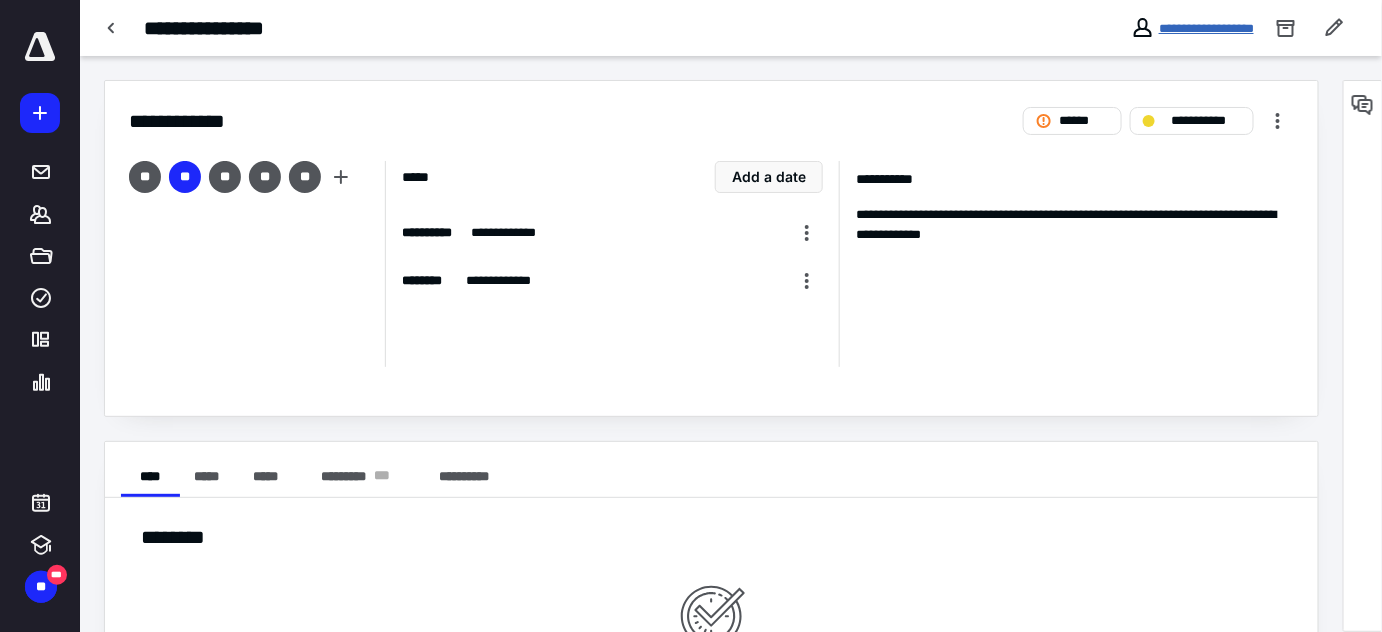 click on "**********" at bounding box center (1206, 28) 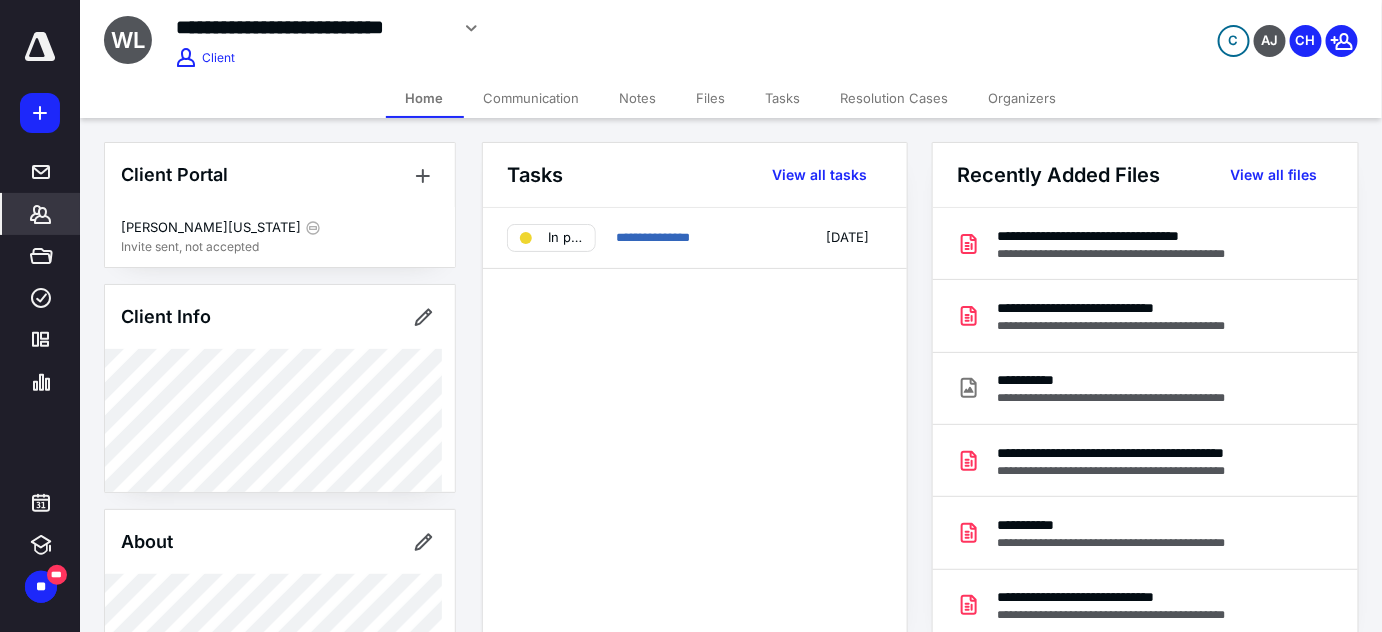 click on "Files" at bounding box center [711, 98] 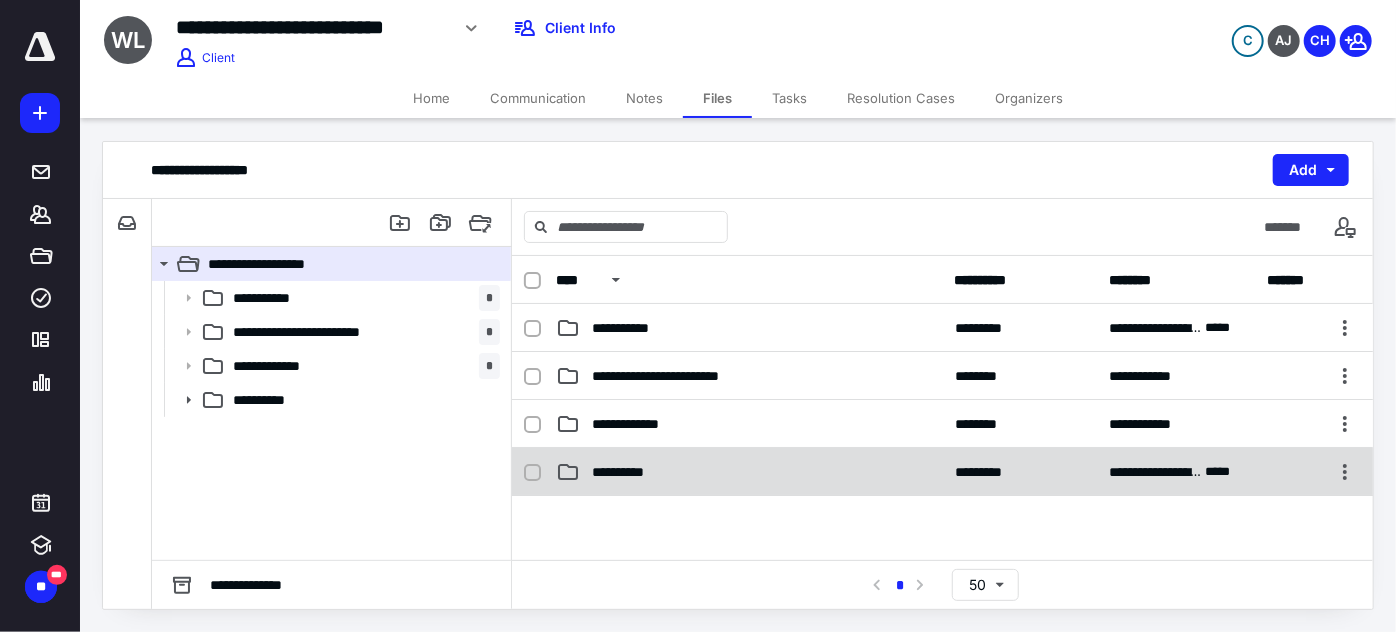 click on "**********" at bounding box center [942, 472] 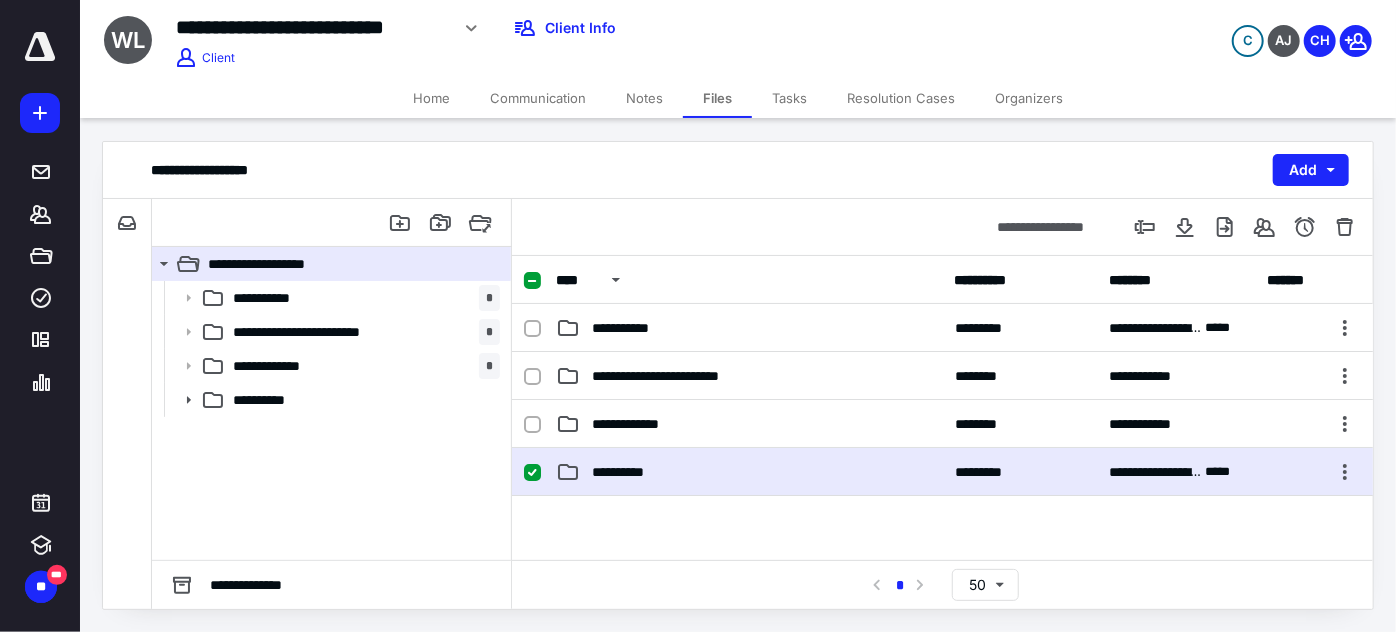click on "**********" at bounding box center [942, 472] 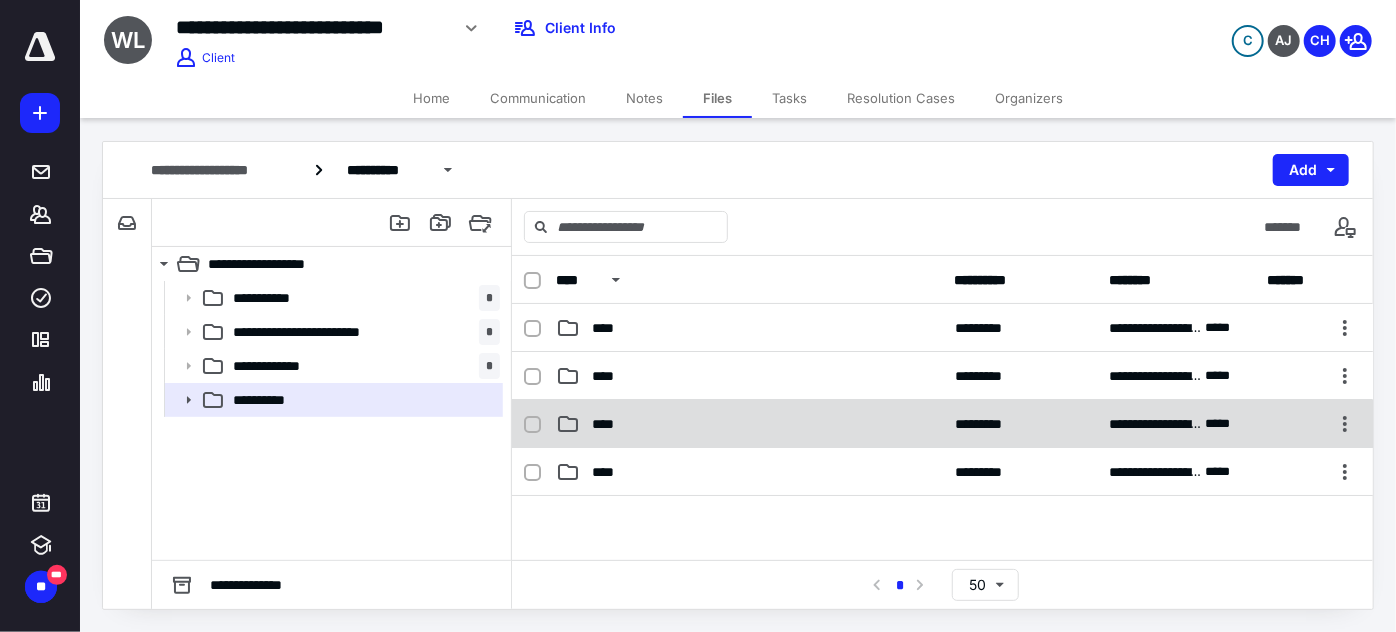 click on "**********" at bounding box center [942, 424] 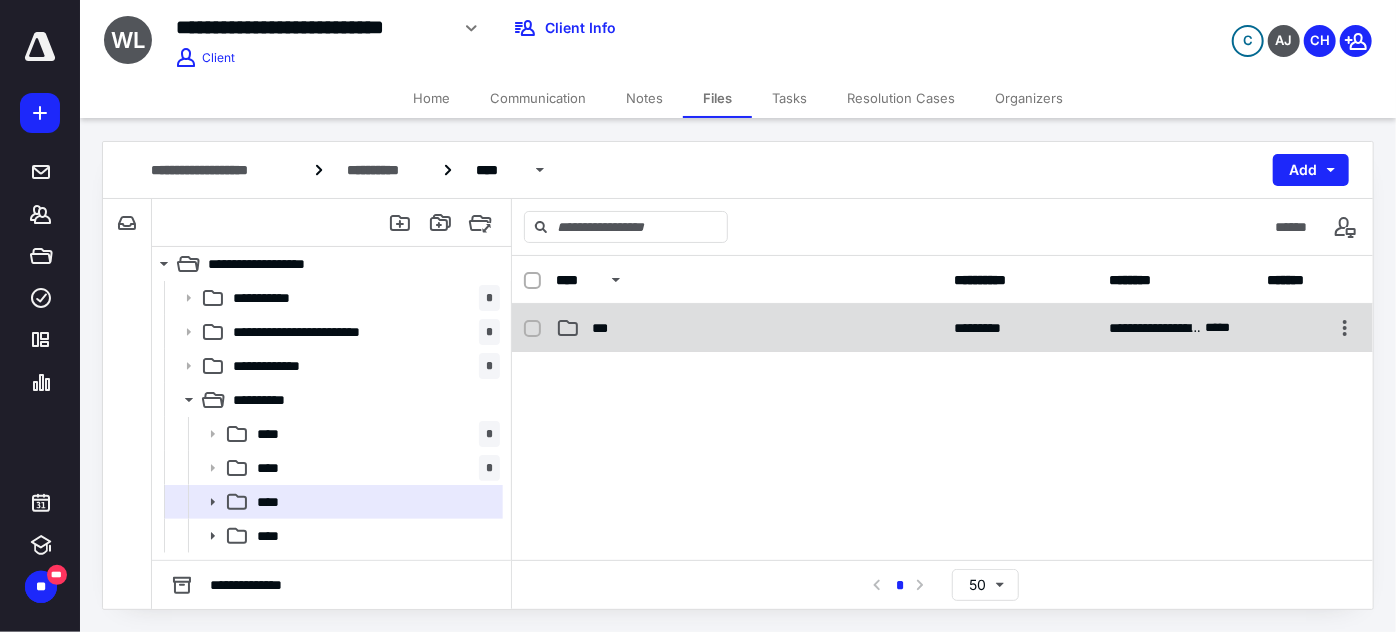 click on "***" at bounding box center [749, 328] 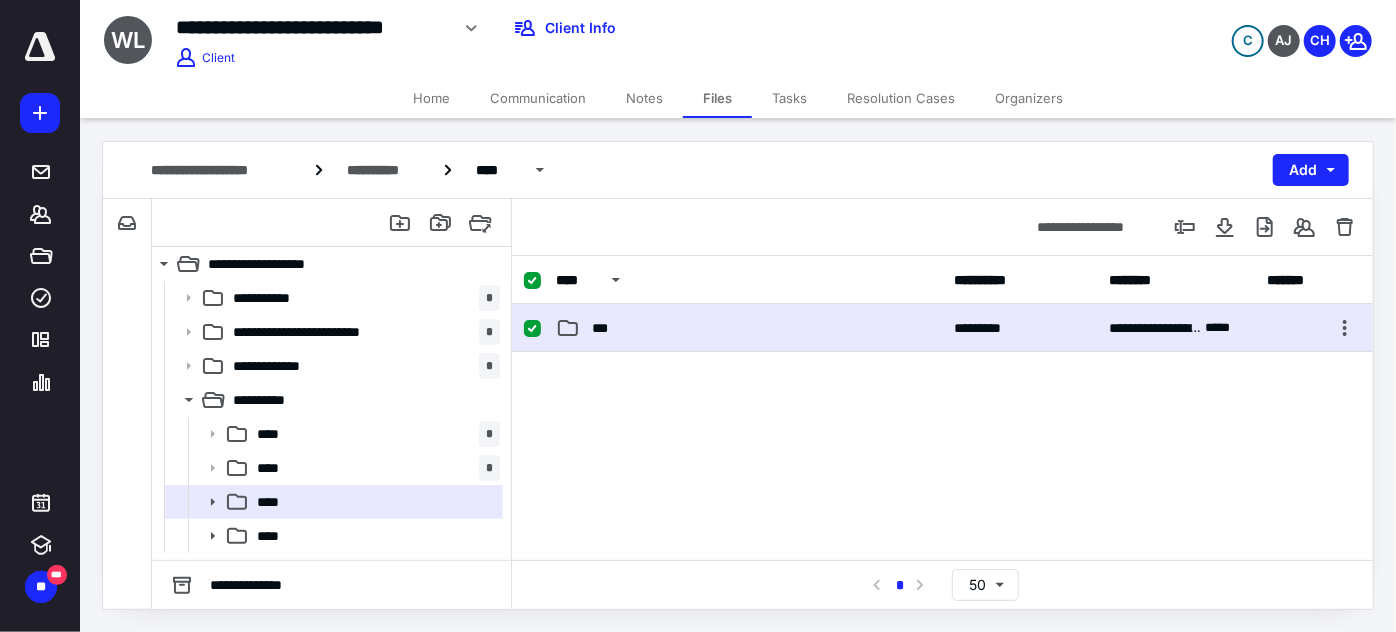 click on "***" at bounding box center (749, 328) 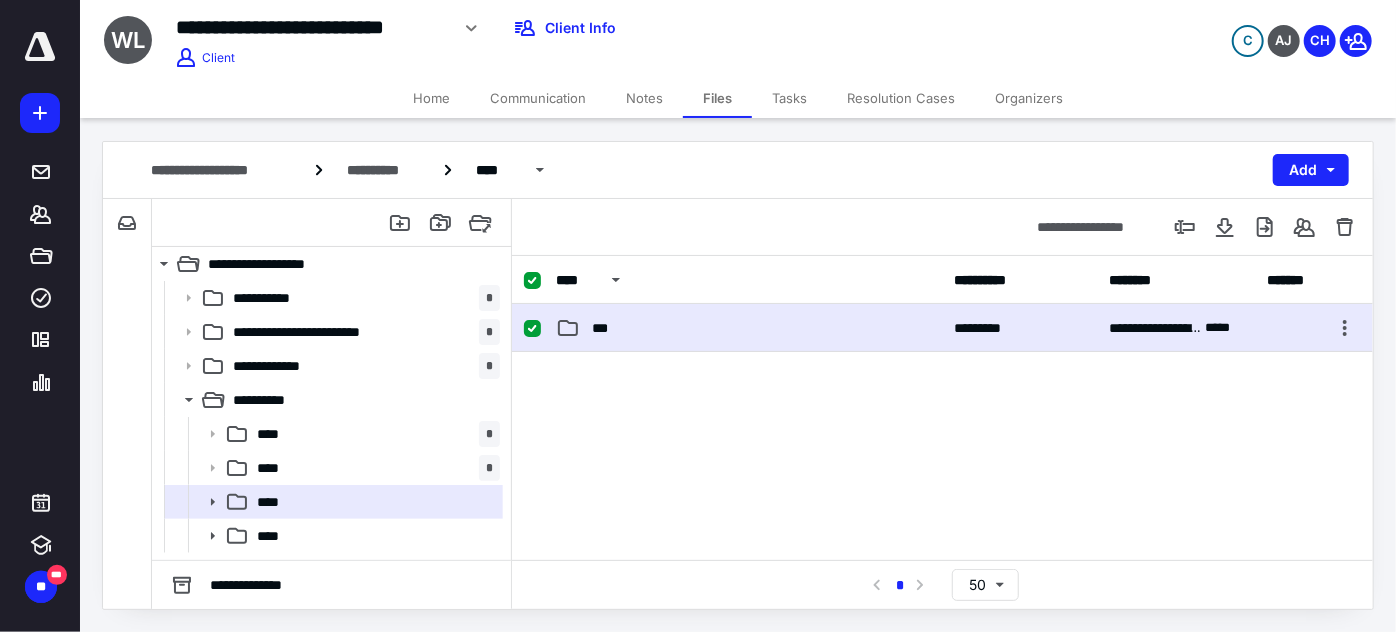 checkbox on "false" 